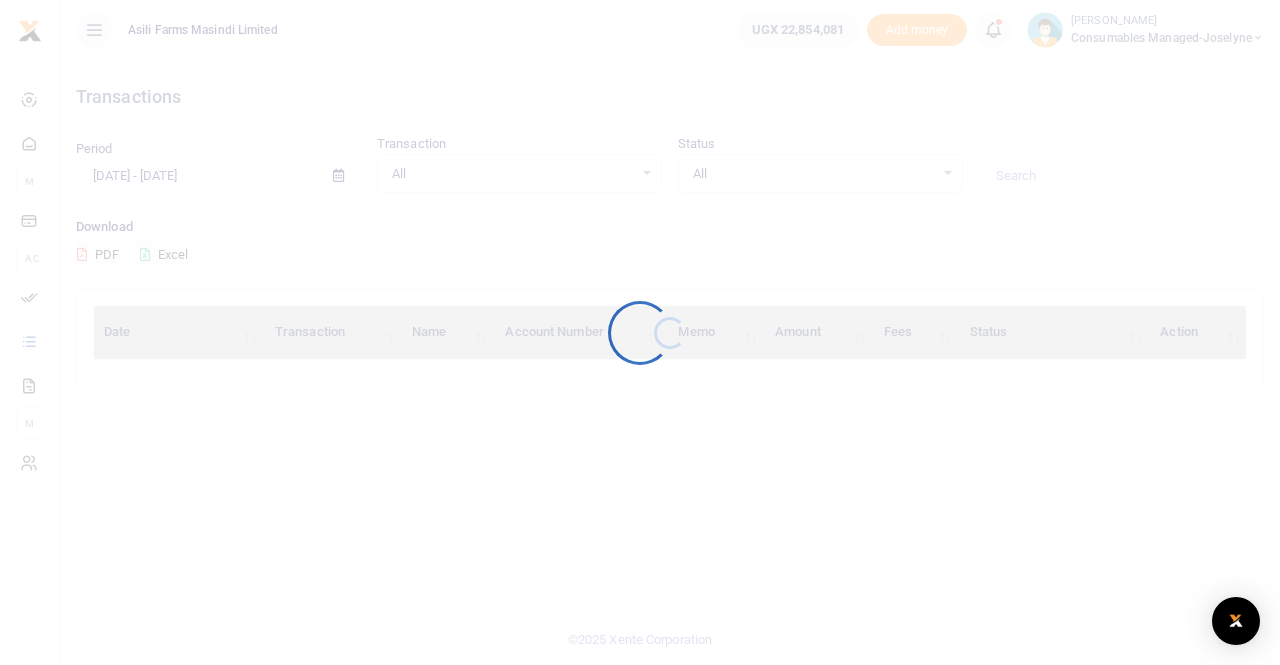 scroll, scrollTop: 0, scrollLeft: 0, axis: both 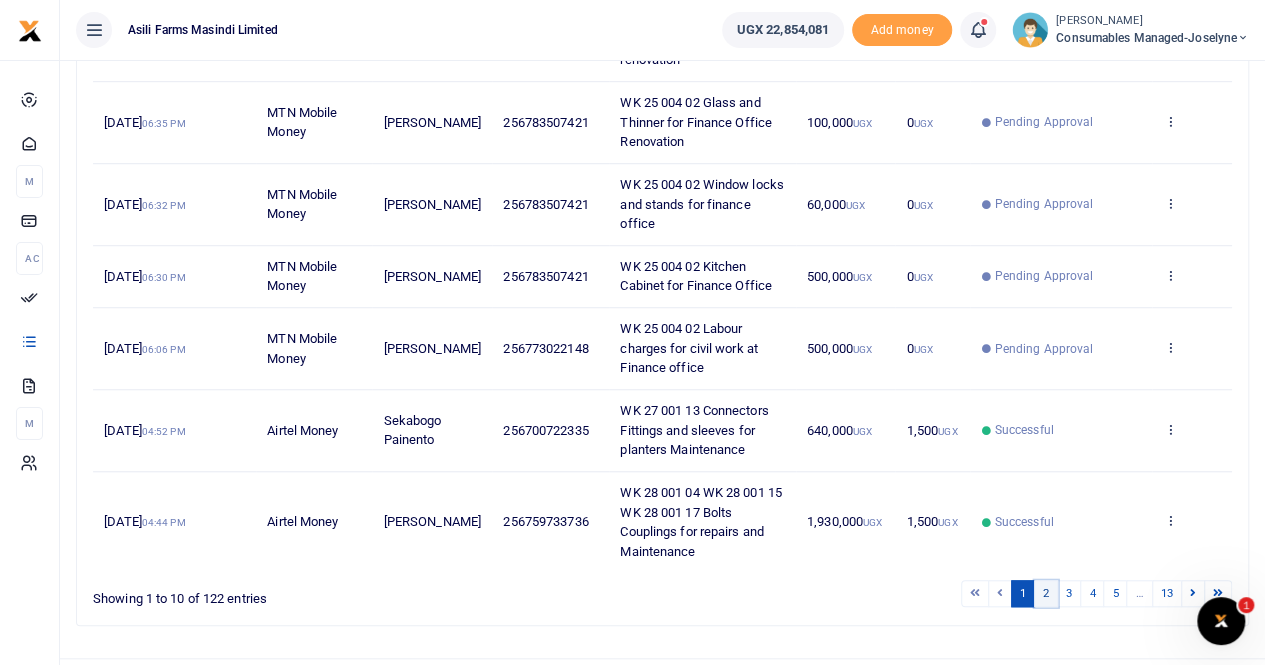 click on "2" at bounding box center (1046, 593) 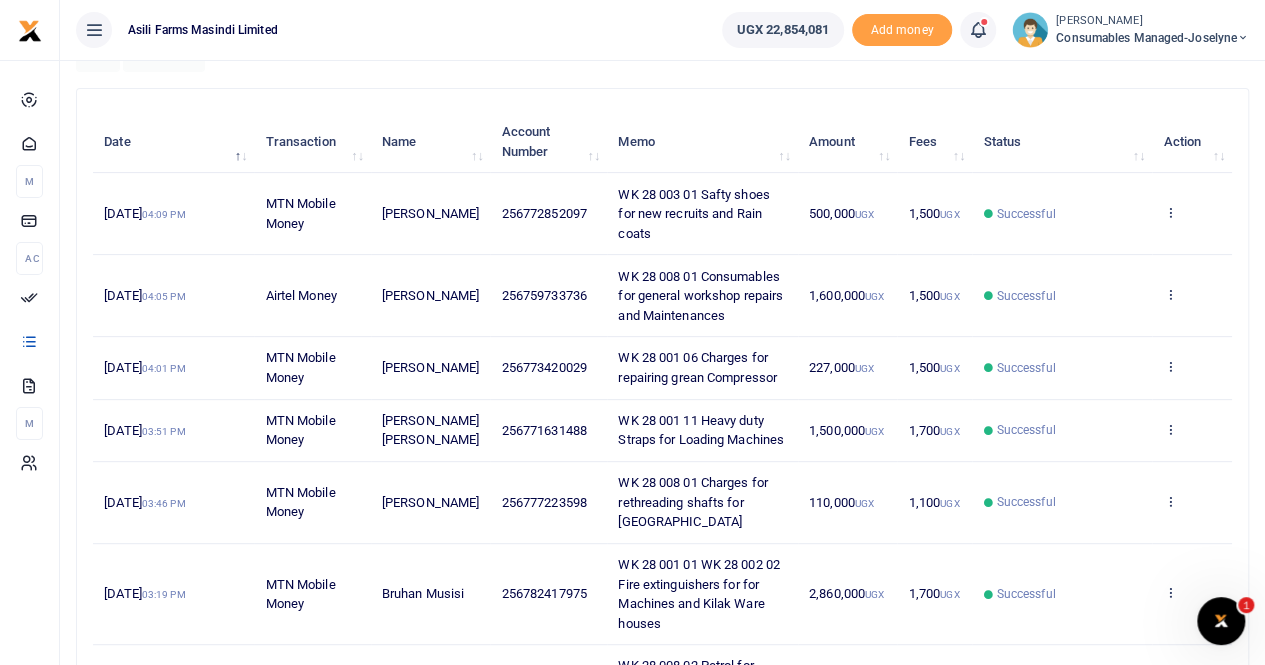 scroll, scrollTop: 300, scrollLeft: 0, axis: vertical 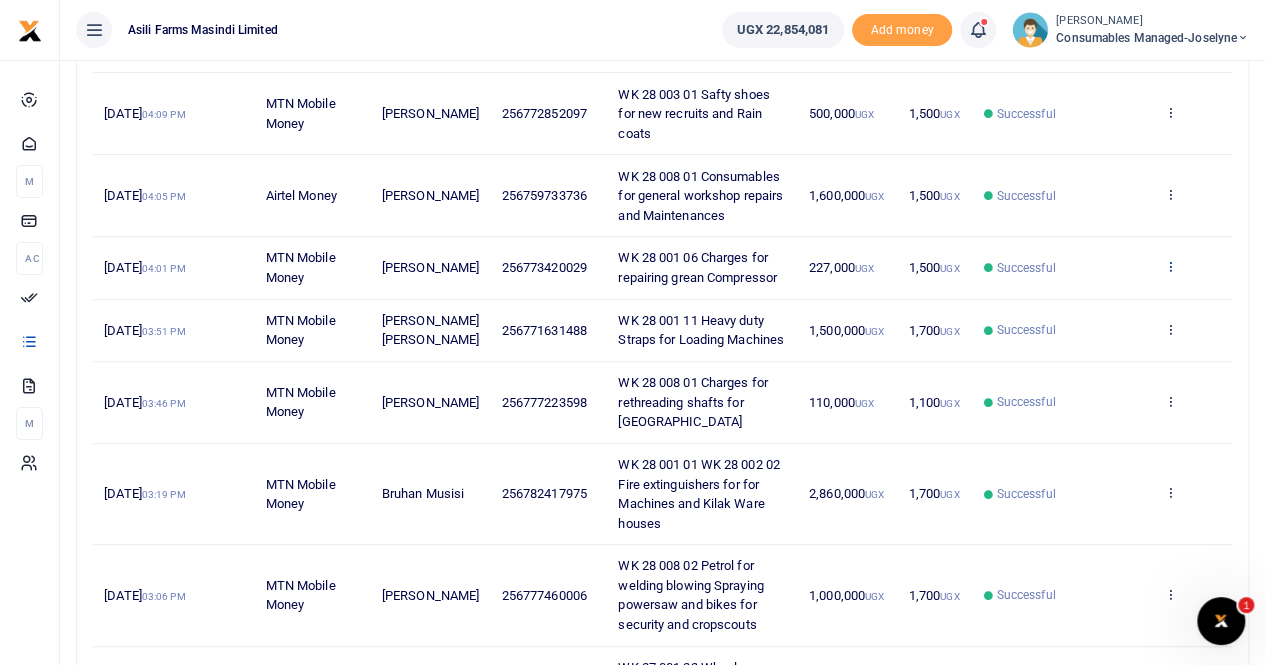 click at bounding box center [1169, 266] 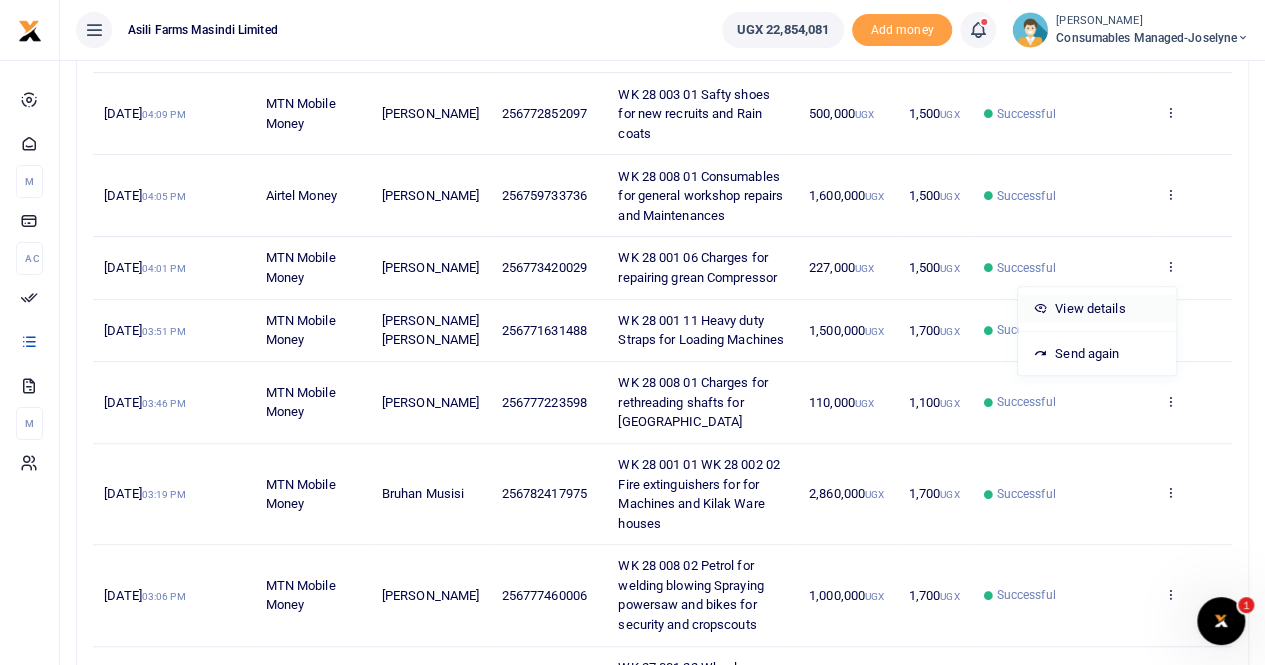 click on "View details" at bounding box center (1097, 309) 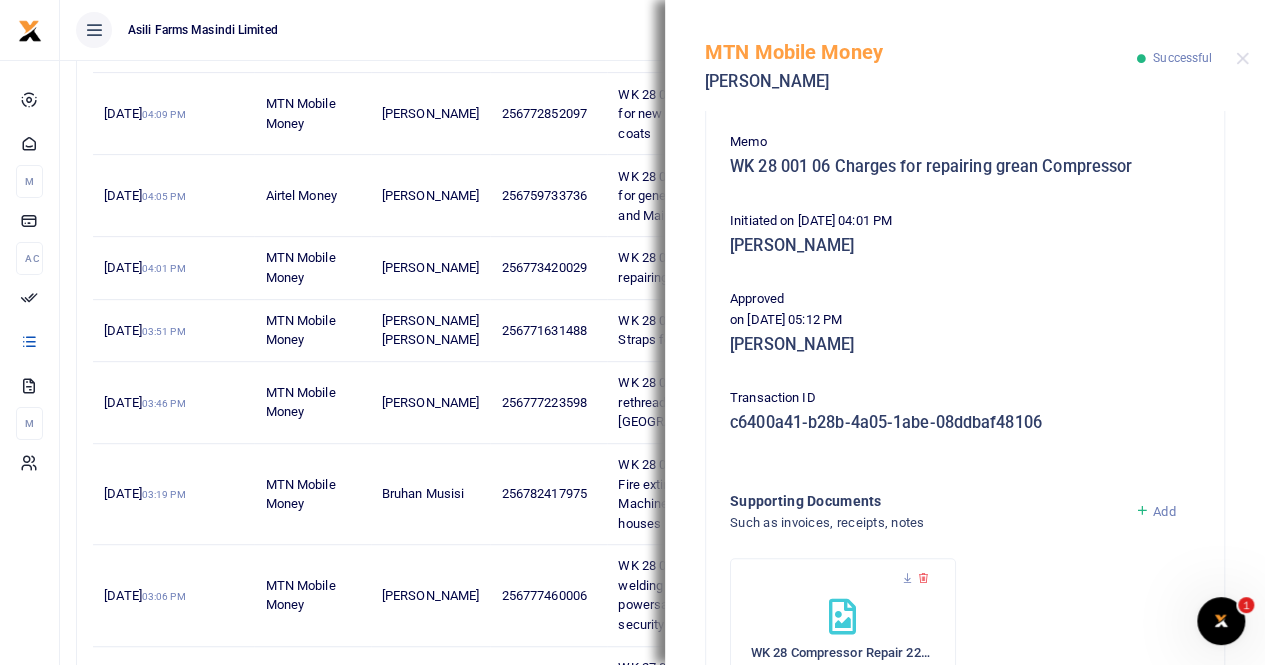scroll, scrollTop: 400, scrollLeft: 0, axis: vertical 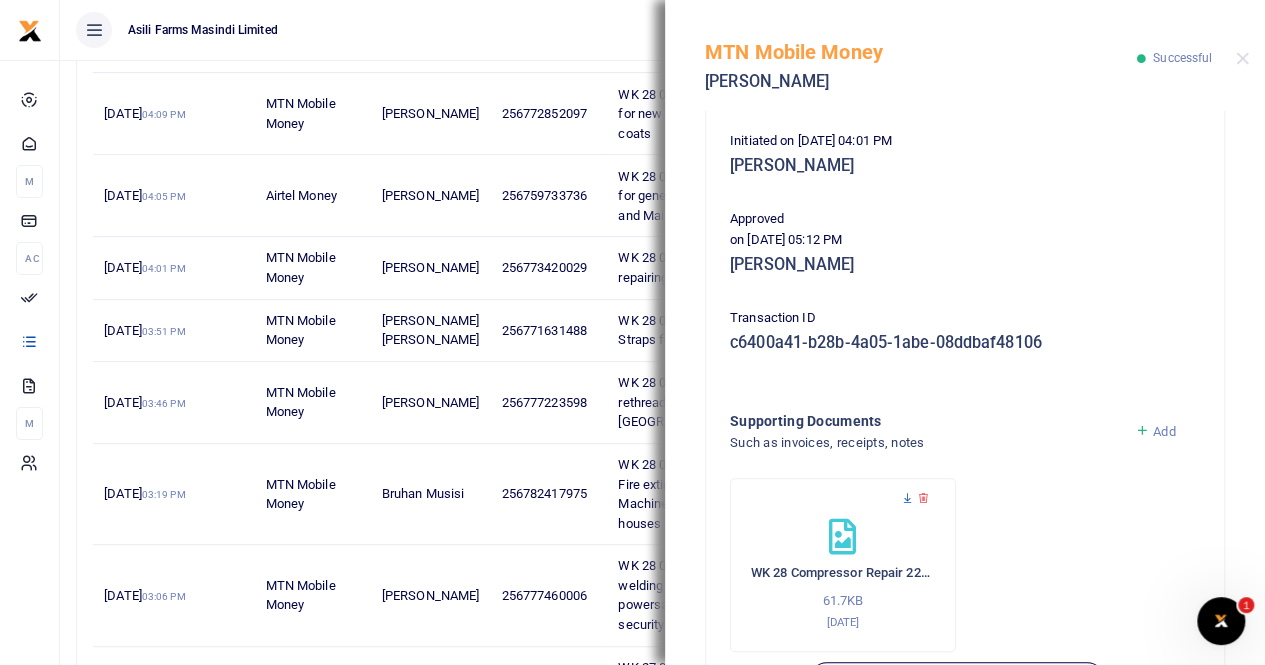 click at bounding box center [907, 498] 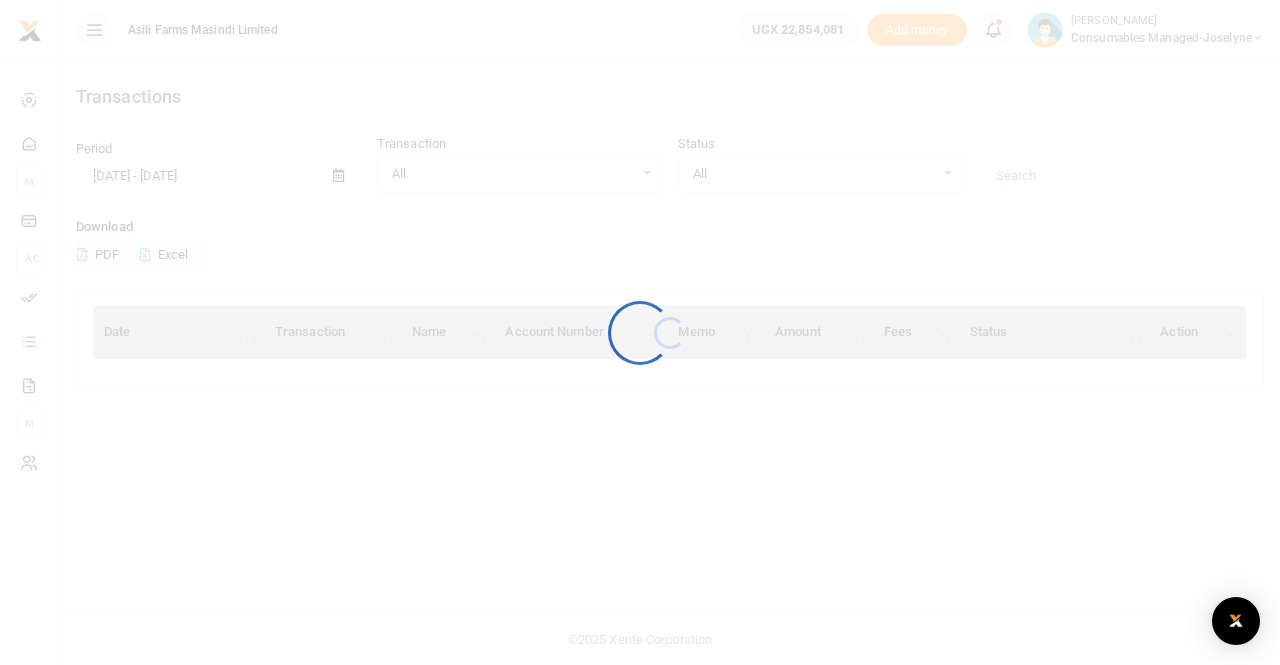 scroll, scrollTop: 0, scrollLeft: 0, axis: both 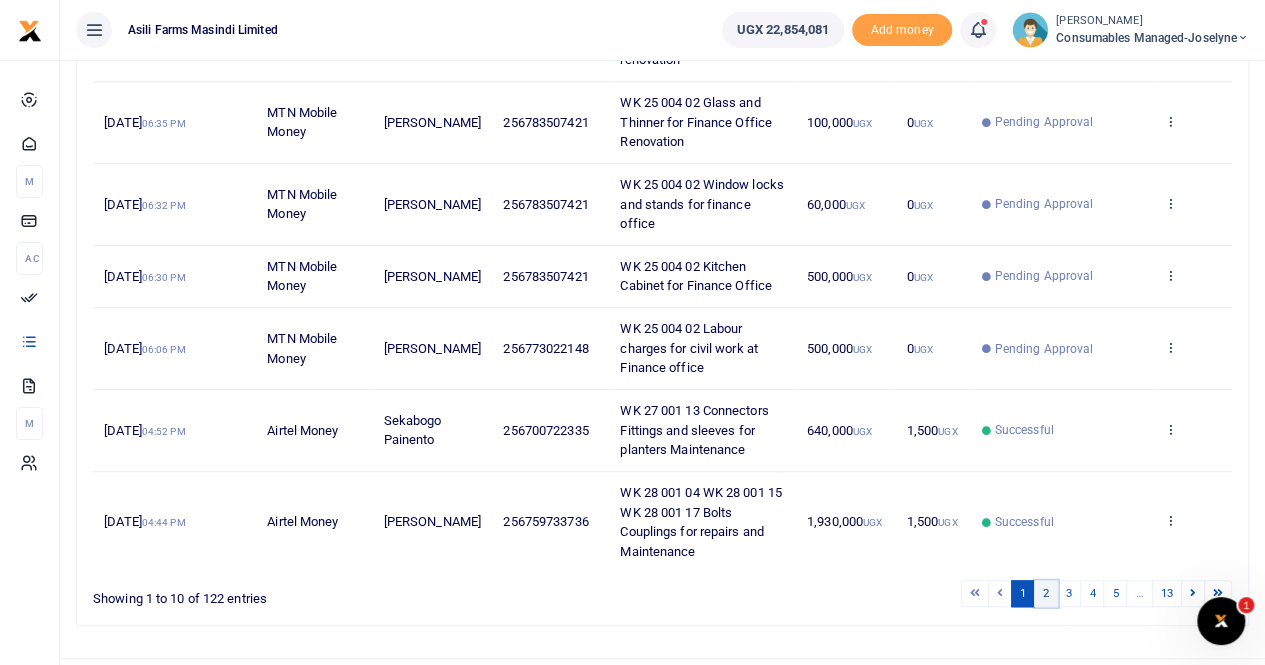 click on "2" at bounding box center [1046, 593] 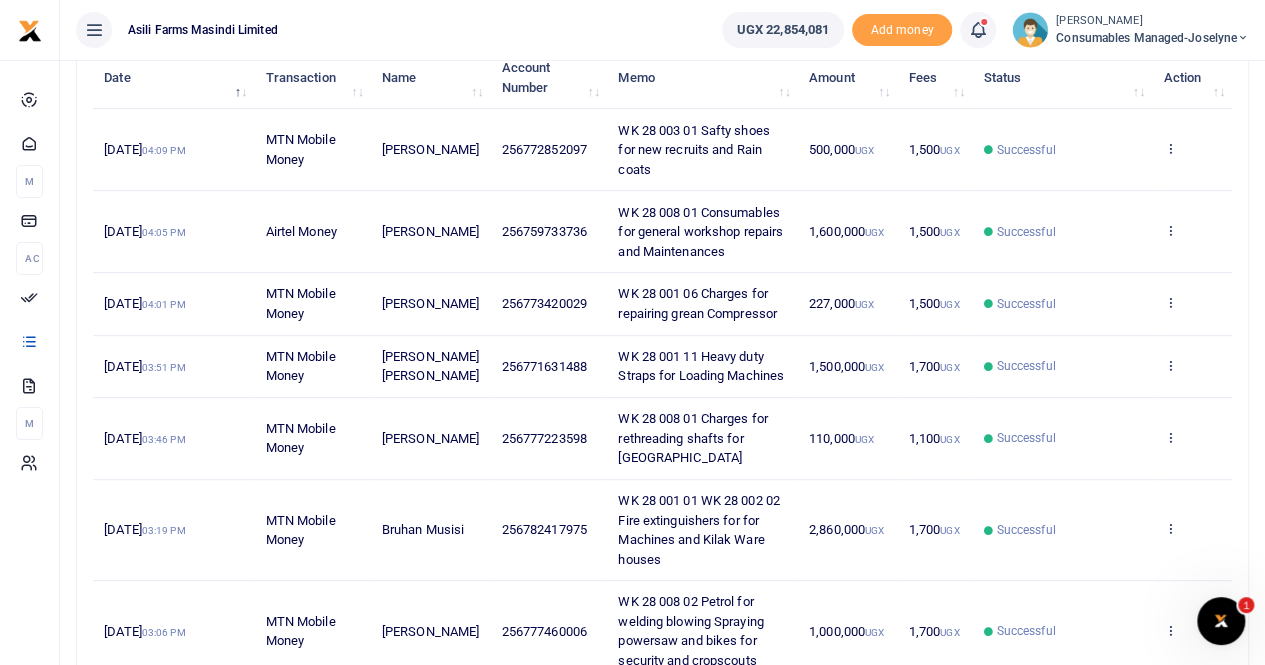 scroll, scrollTop: 219, scrollLeft: 0, axis: vertical 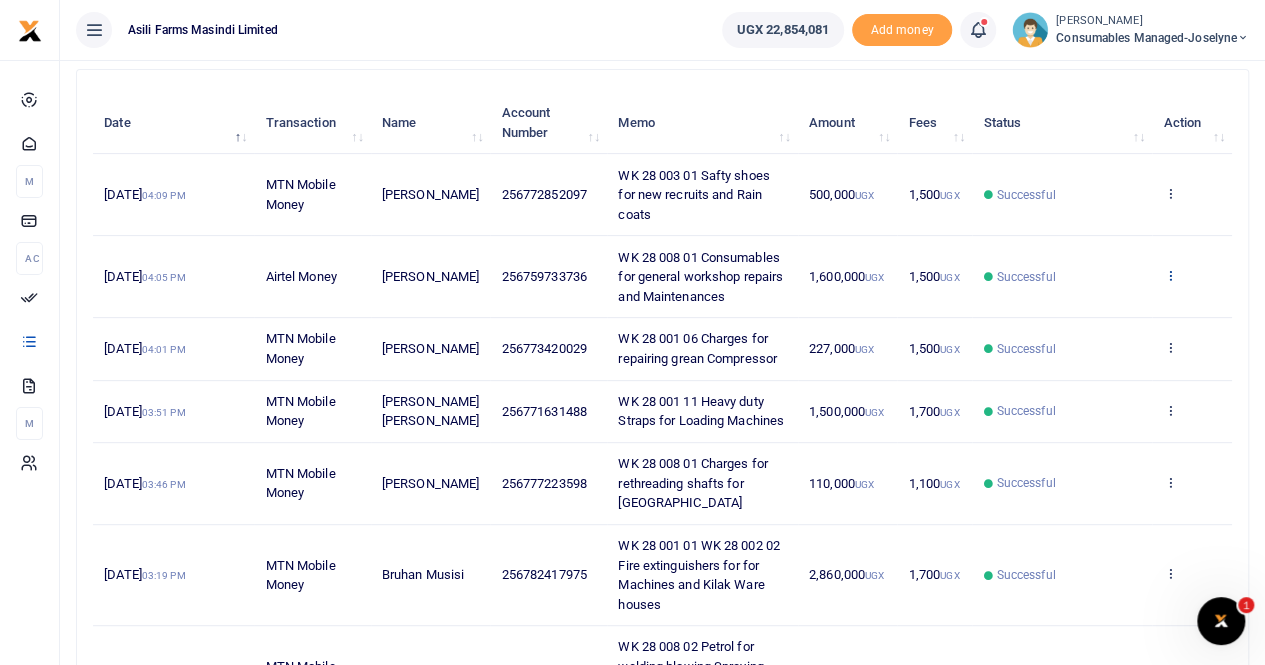 click at bounding box center [1169, 275] 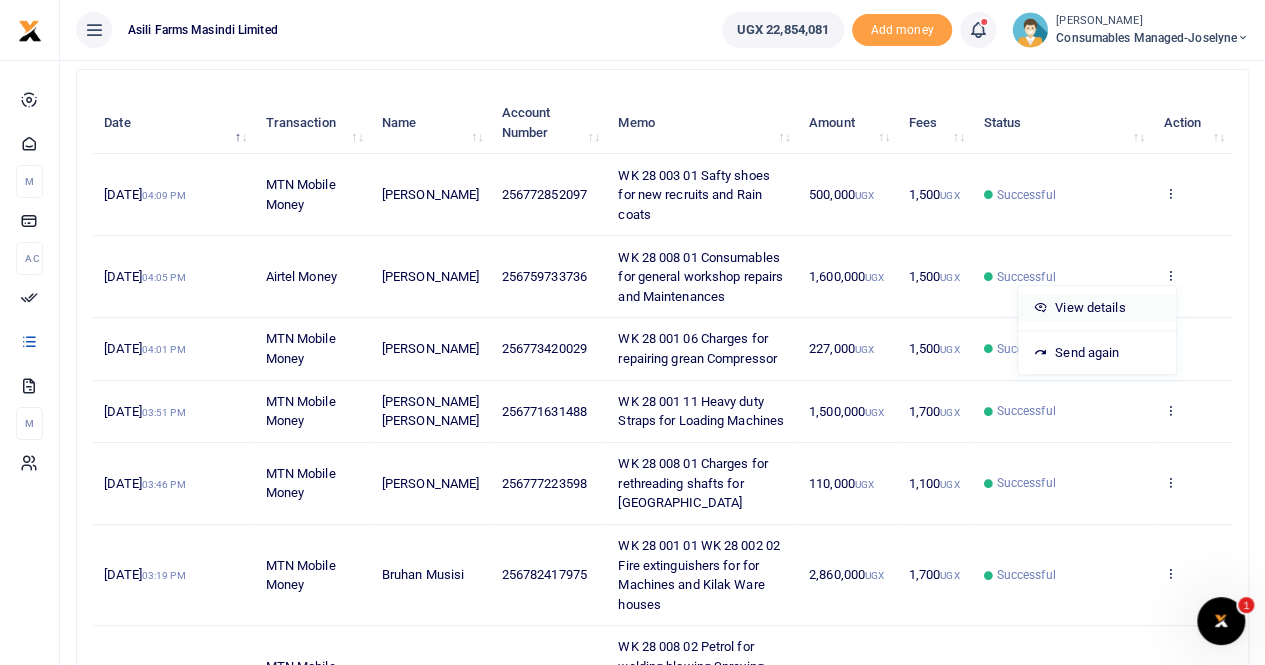 click on "View details" at bounding box center [1097, 308] 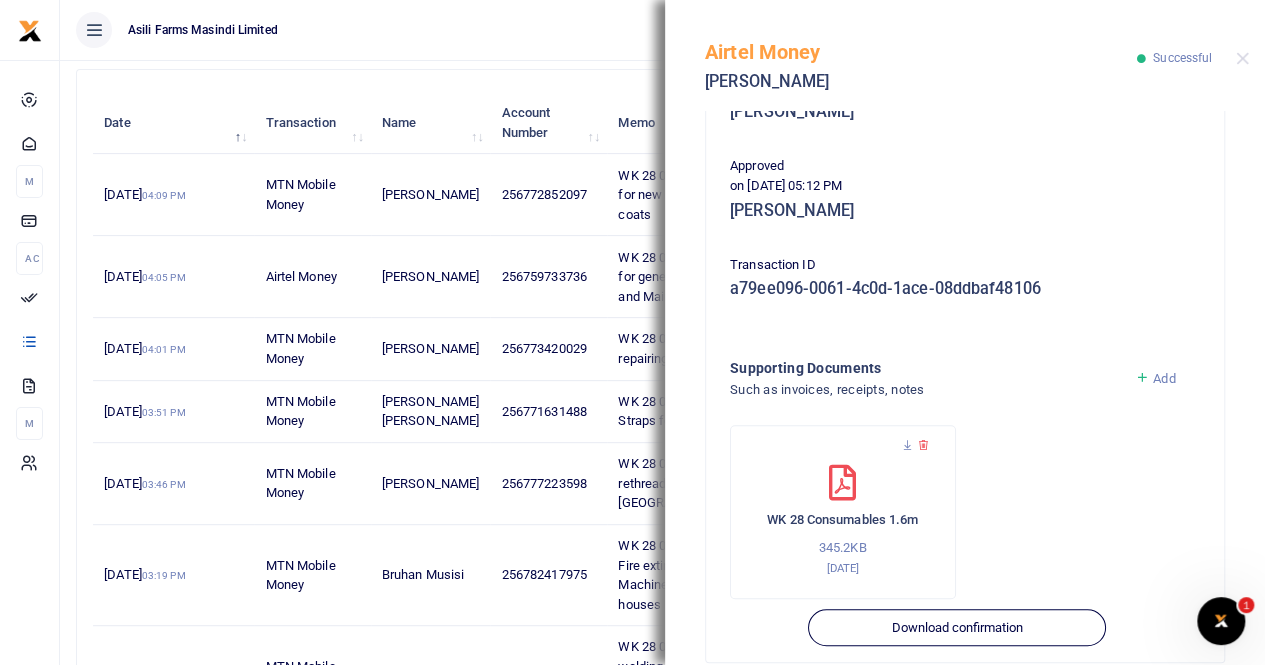scroll, scrollTop: 500, scrollLeft: 0, axis: vertical 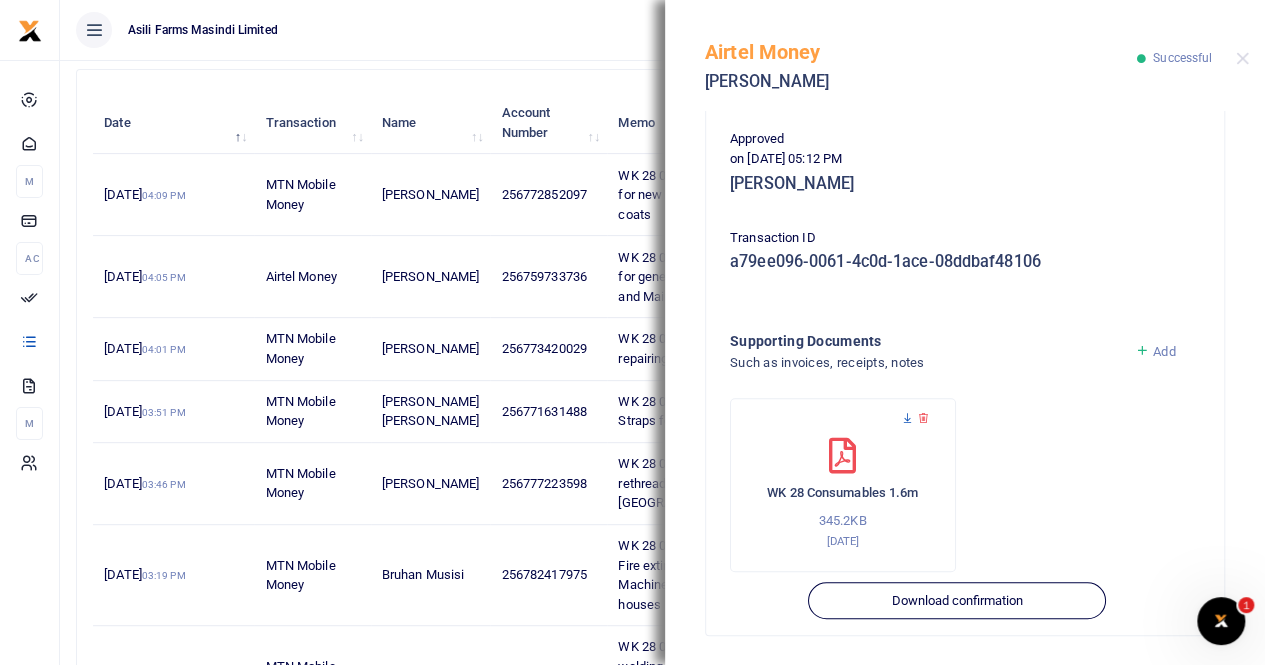 click at bounding box center (907, 418) 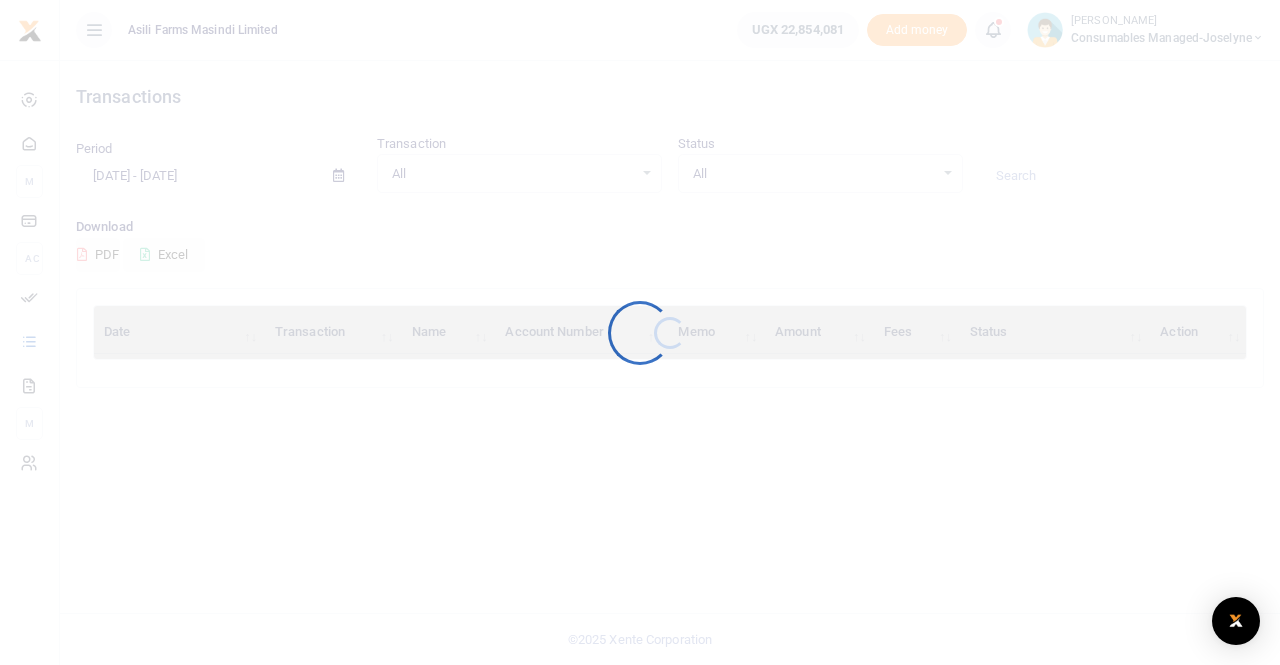 scroll, scrollTop: 0, scrollLeft: 0, axis: both 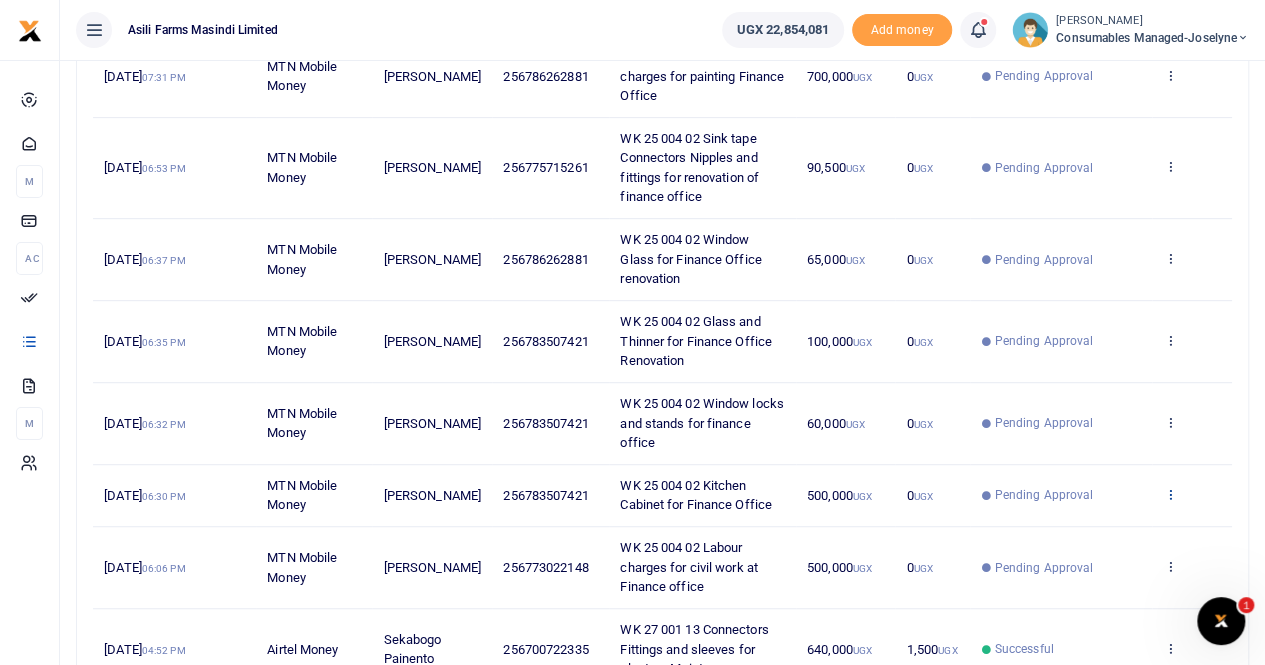 click at bounding box center (1169, 494) 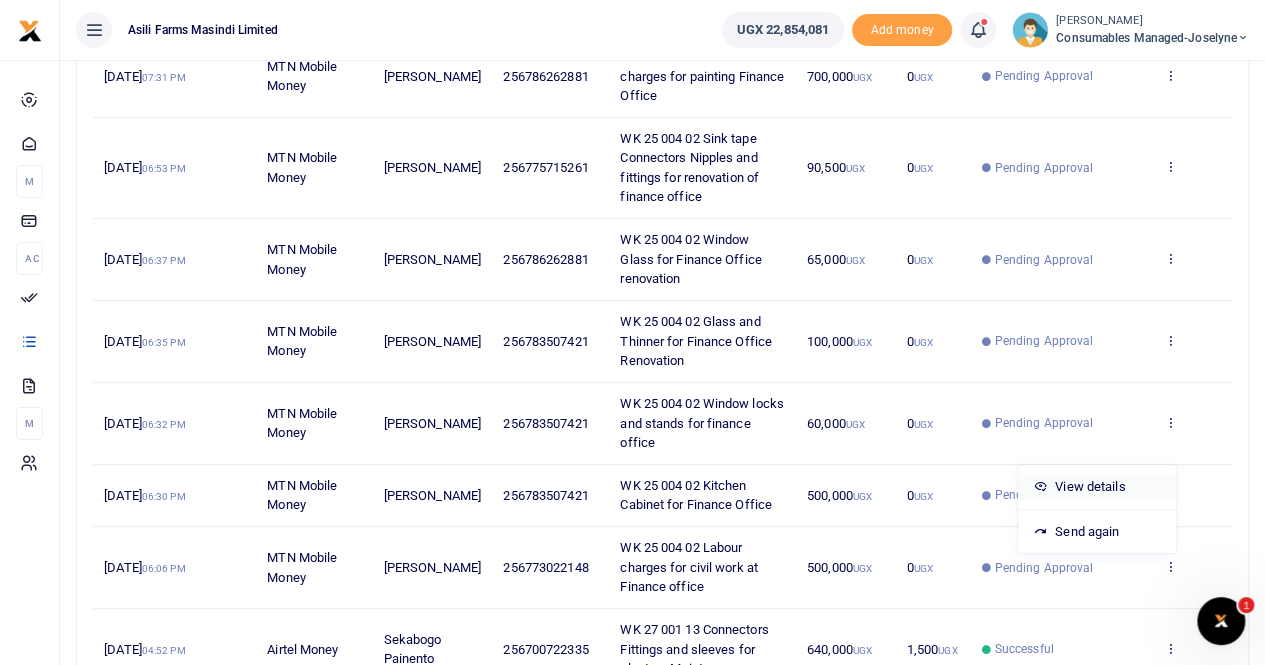 click on "View details" at bounding box center [1097, 487] 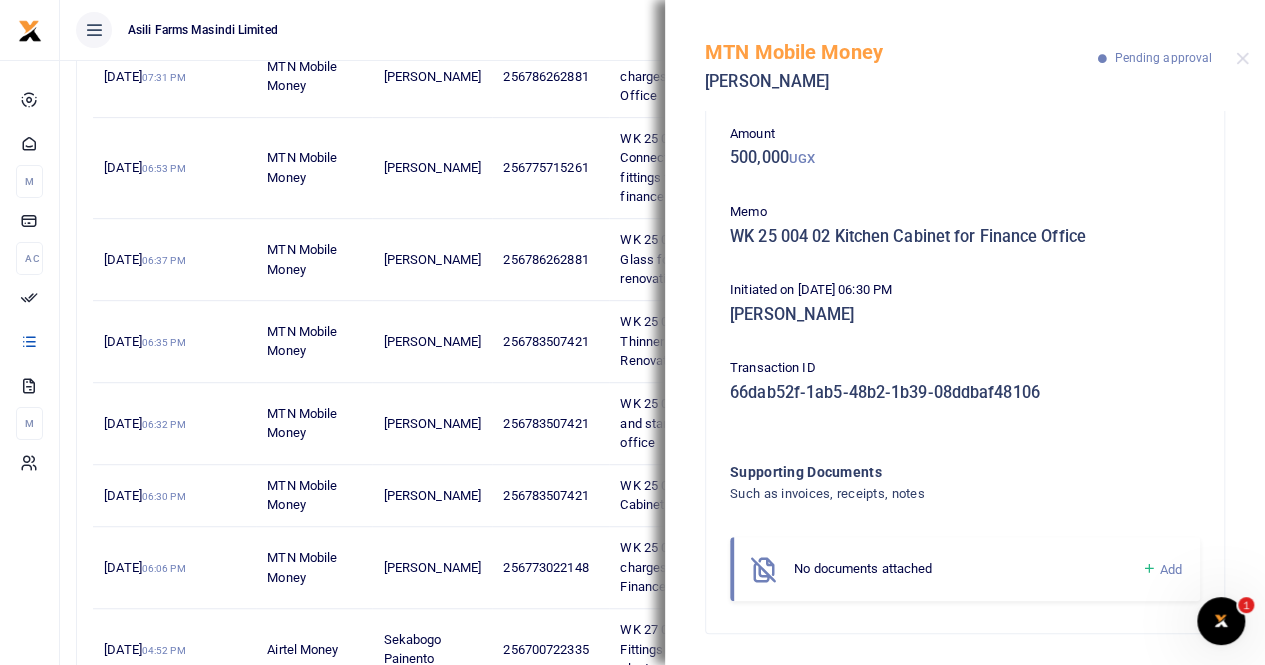 scroll, scrollTop: 0, scrollLeft: 0, axis: both 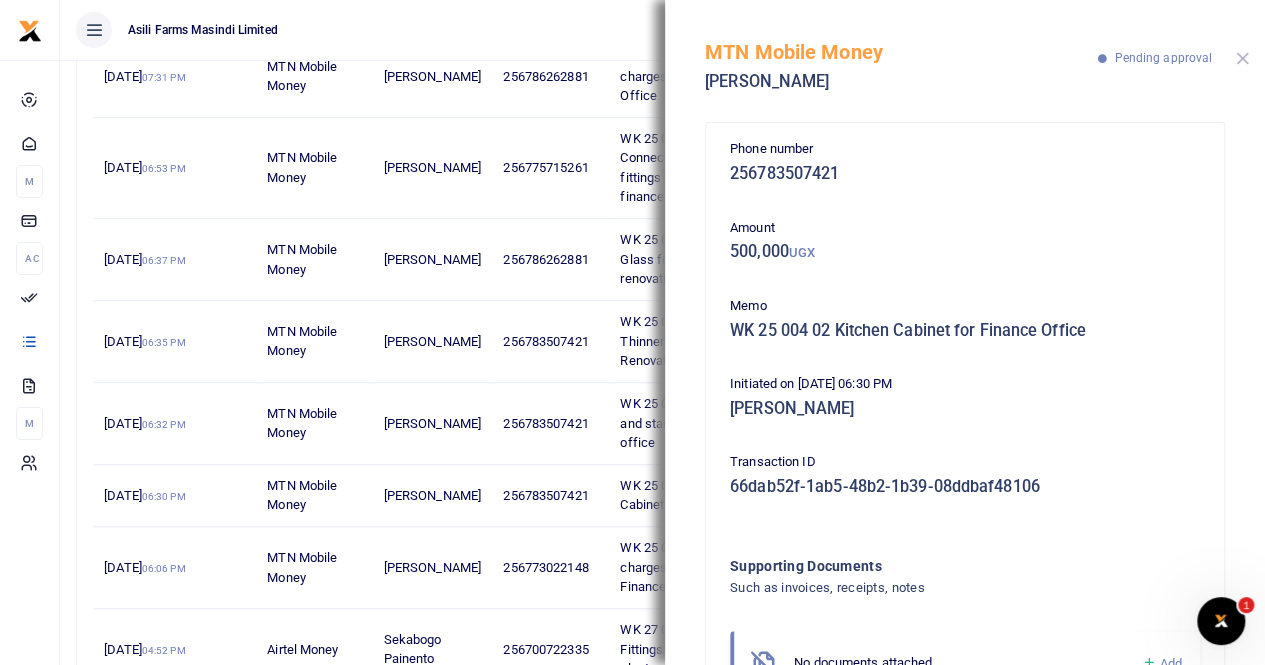click at bounding box center (1242, 58) 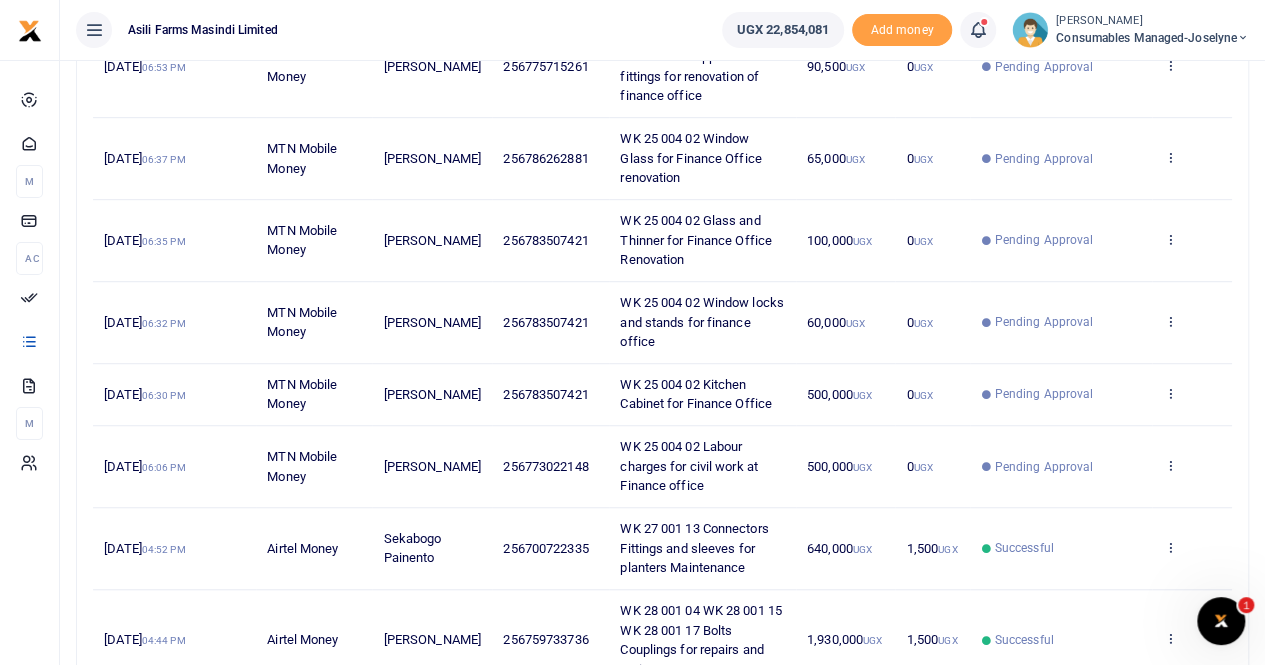scroll, scrollTop: 619, scrollLeft: 0, axis: vertical 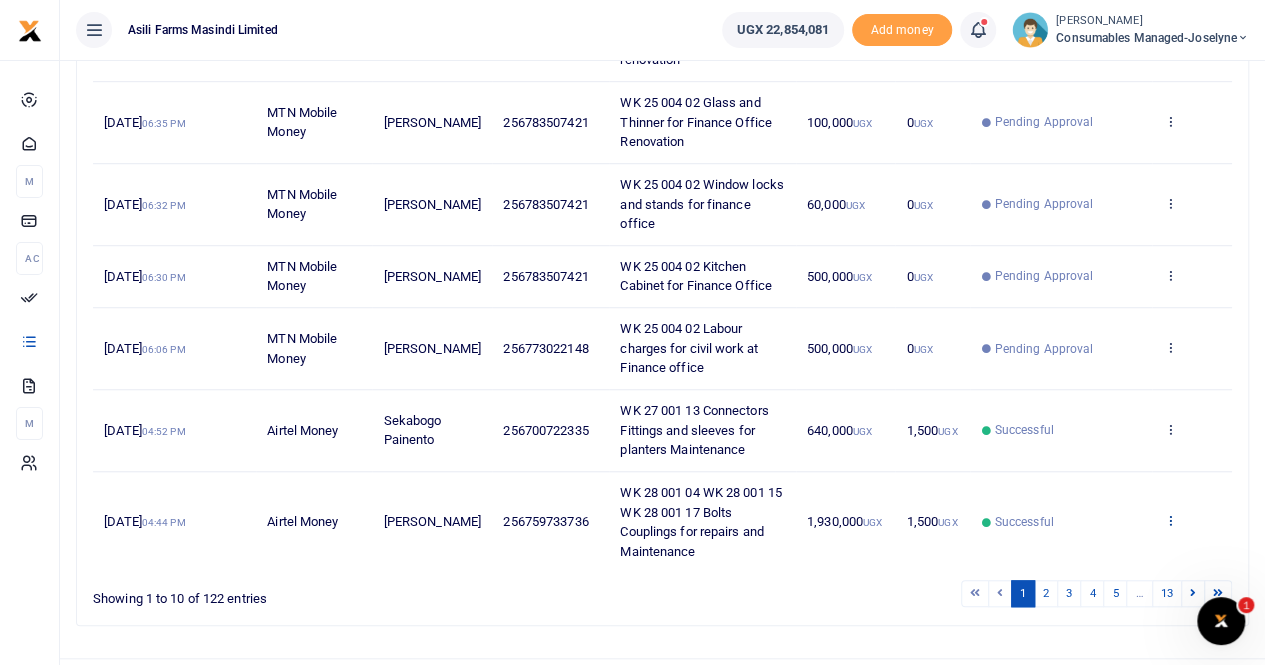 click at bounding box center (1169, 520) 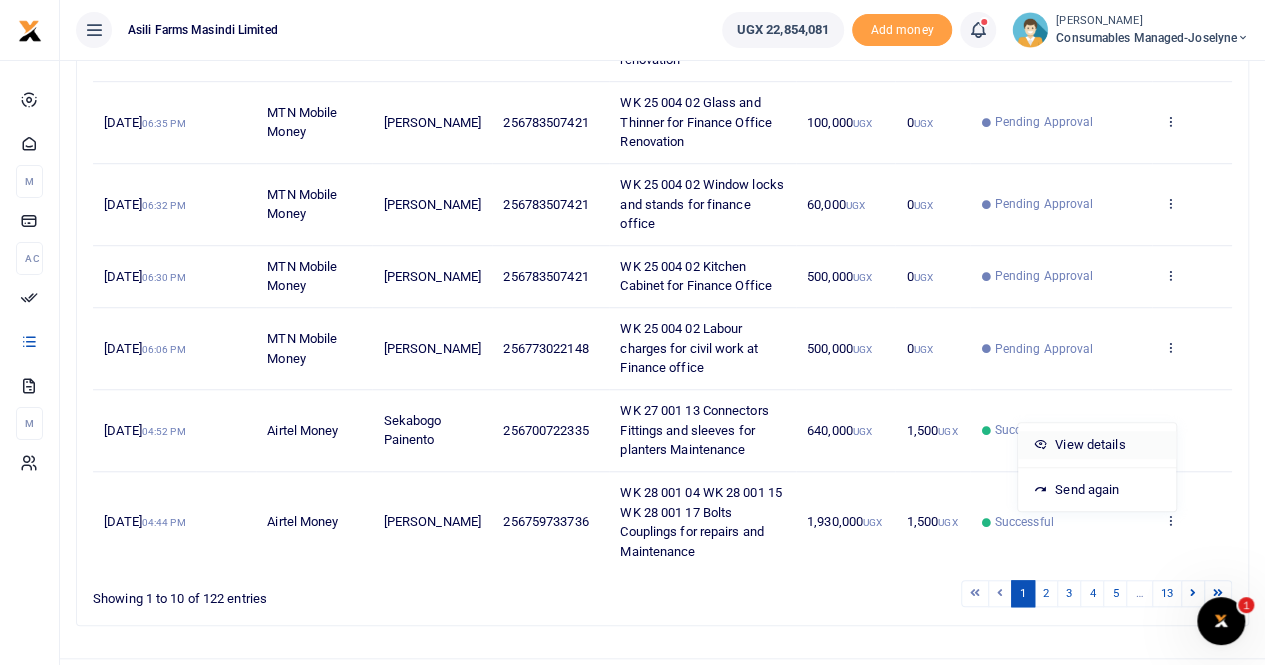 click on "View details" at bounding box center [1097, 445] 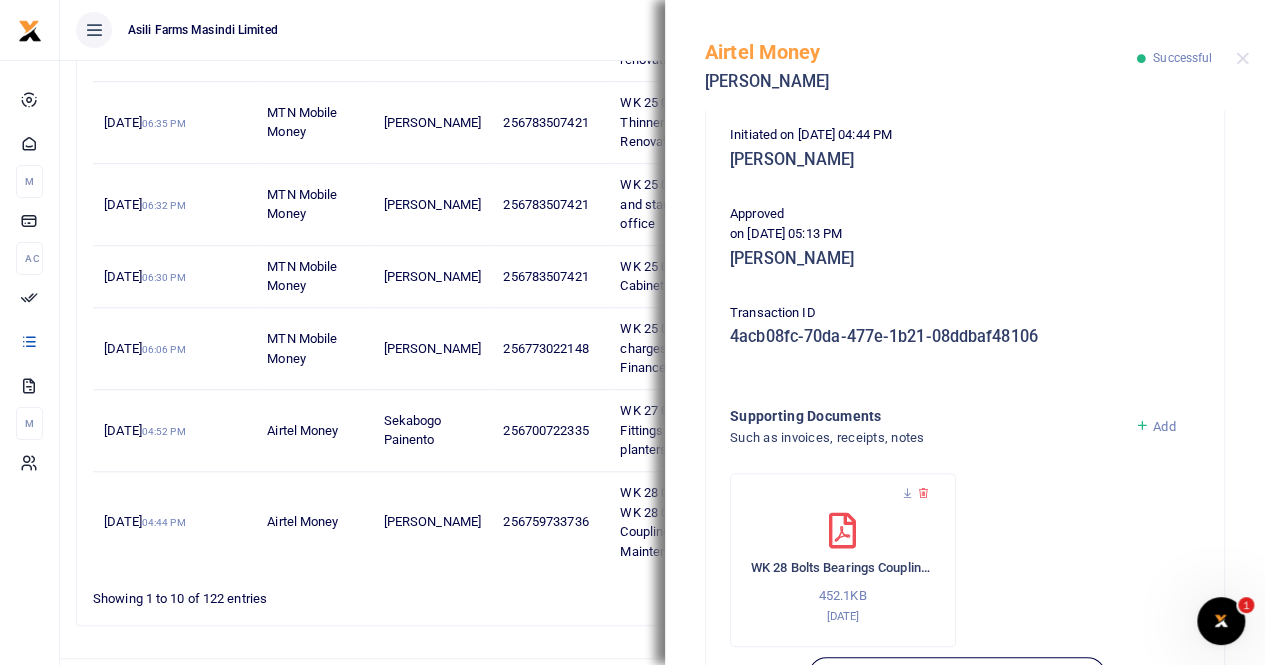 scroll, scrollTop: 500, scrollLeft: 0, axis: vertical 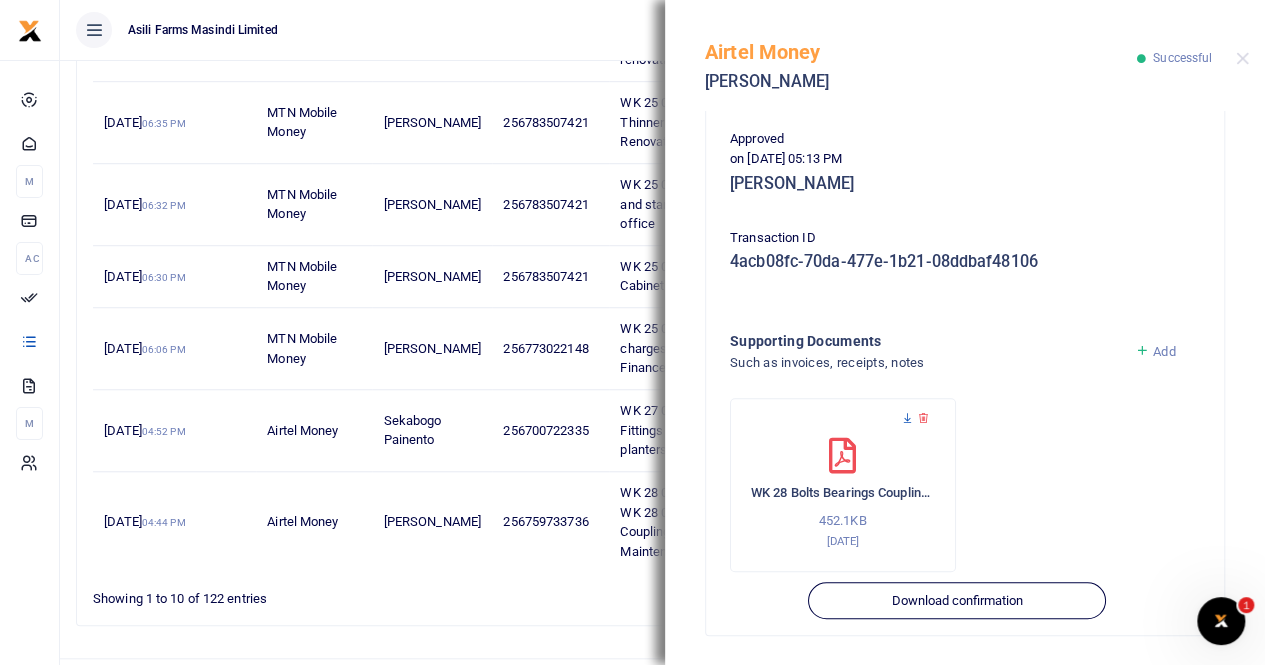 click at bounding box center (907, 418) 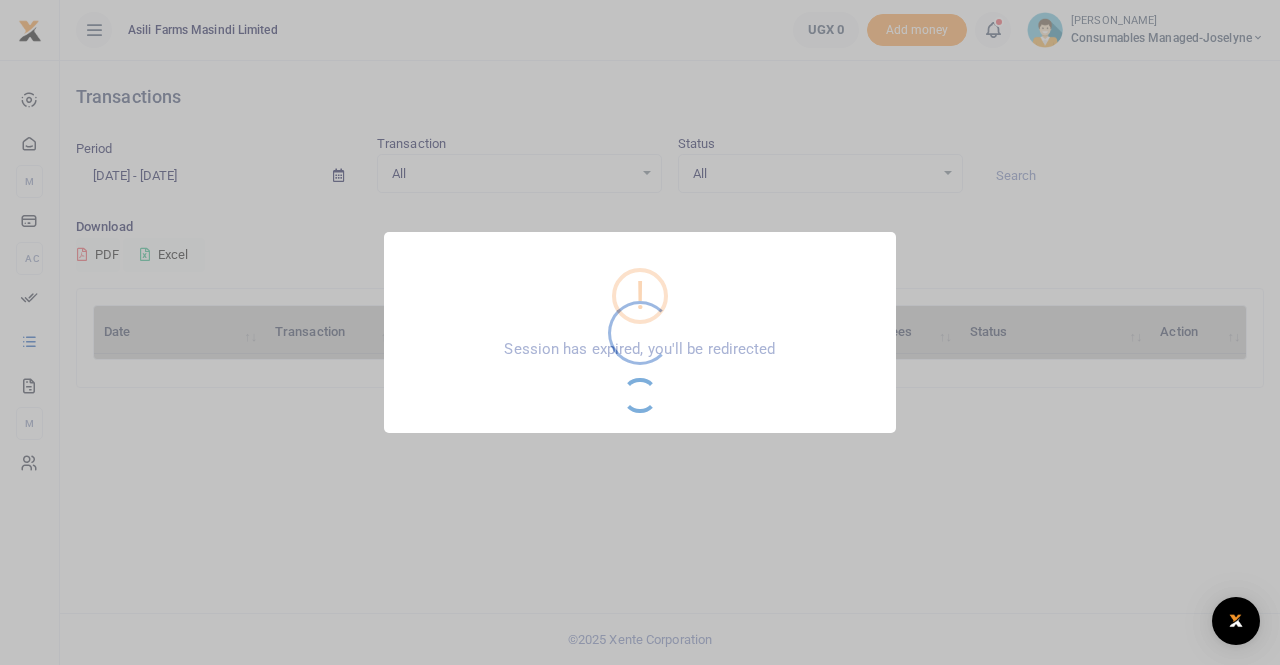scroll, scrollTop: 0, scrollLeft: 0, axis: both 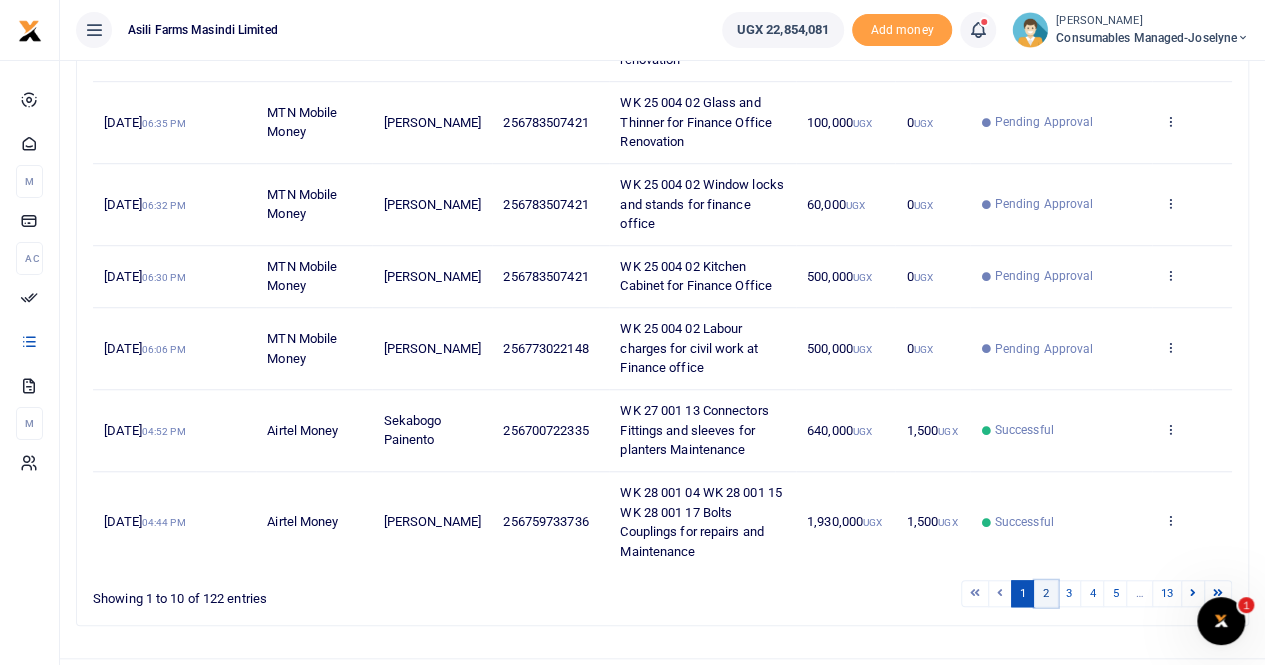 click on "2" at bounding box center [1046, 593] 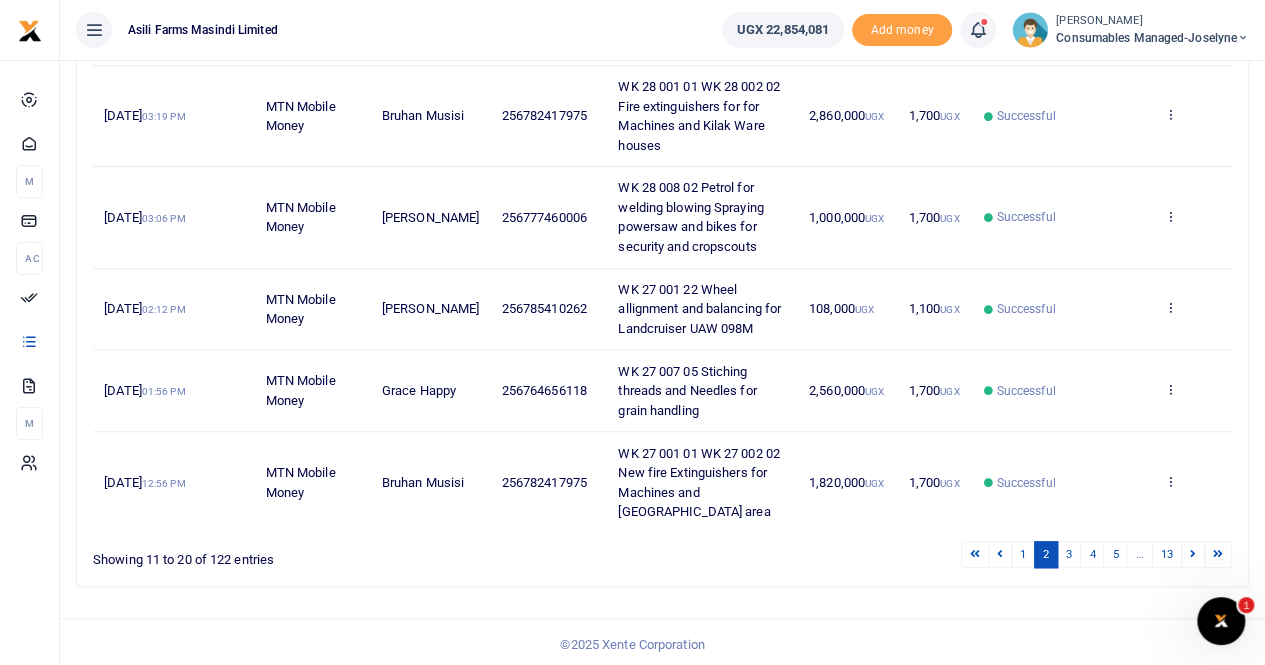 scroll, scrollTop: 697, scrollLeft: 0, axis: vertical 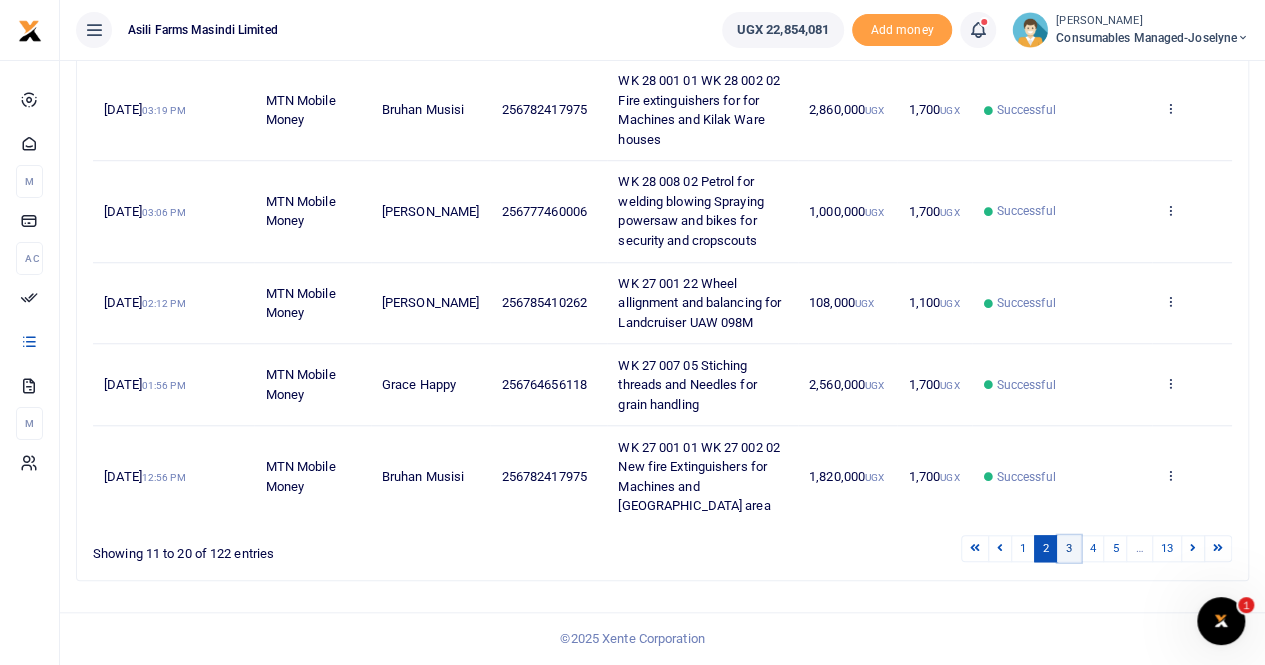 click on "3" at bounding box center [1069, 548] 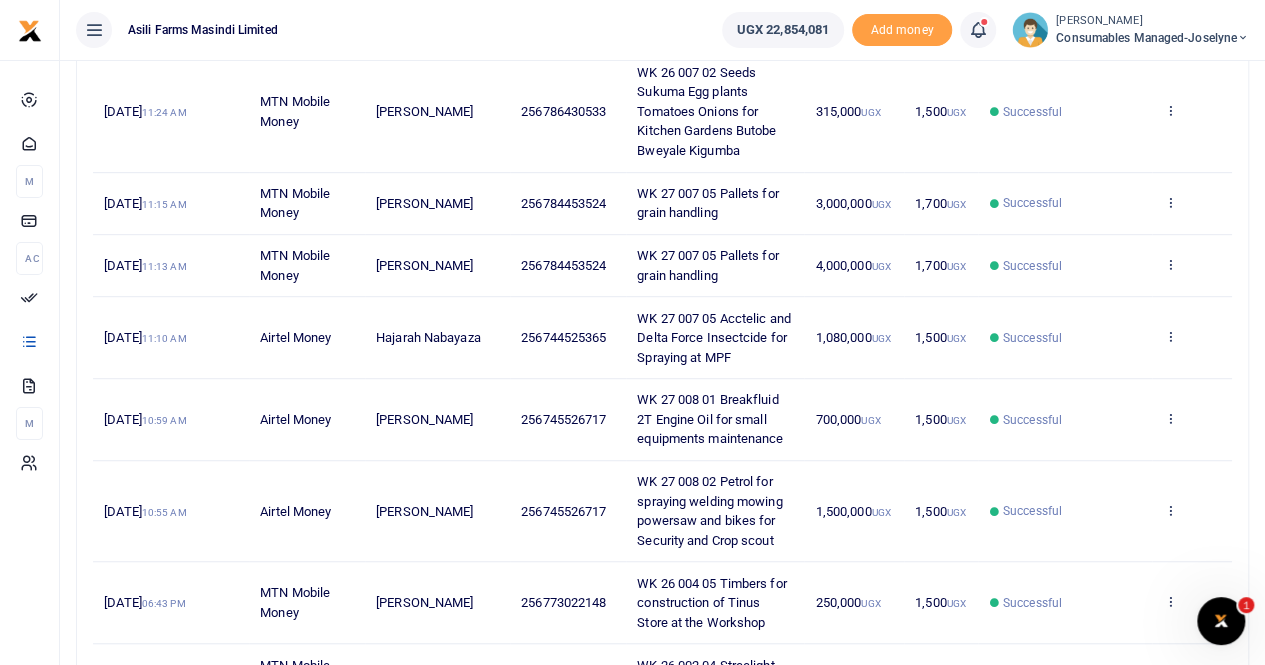 scroll, scrollTop: 538, scrollLeft: 0, axis: vertical 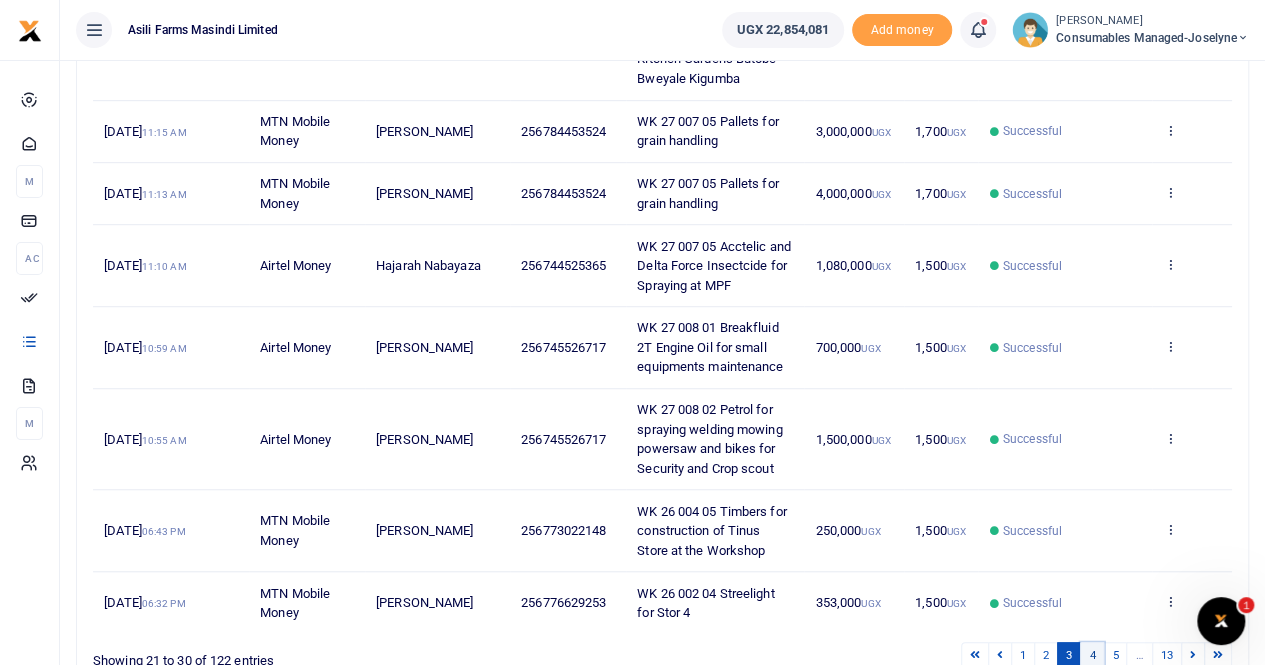 click on "4" at bounding box center (1092, 655) 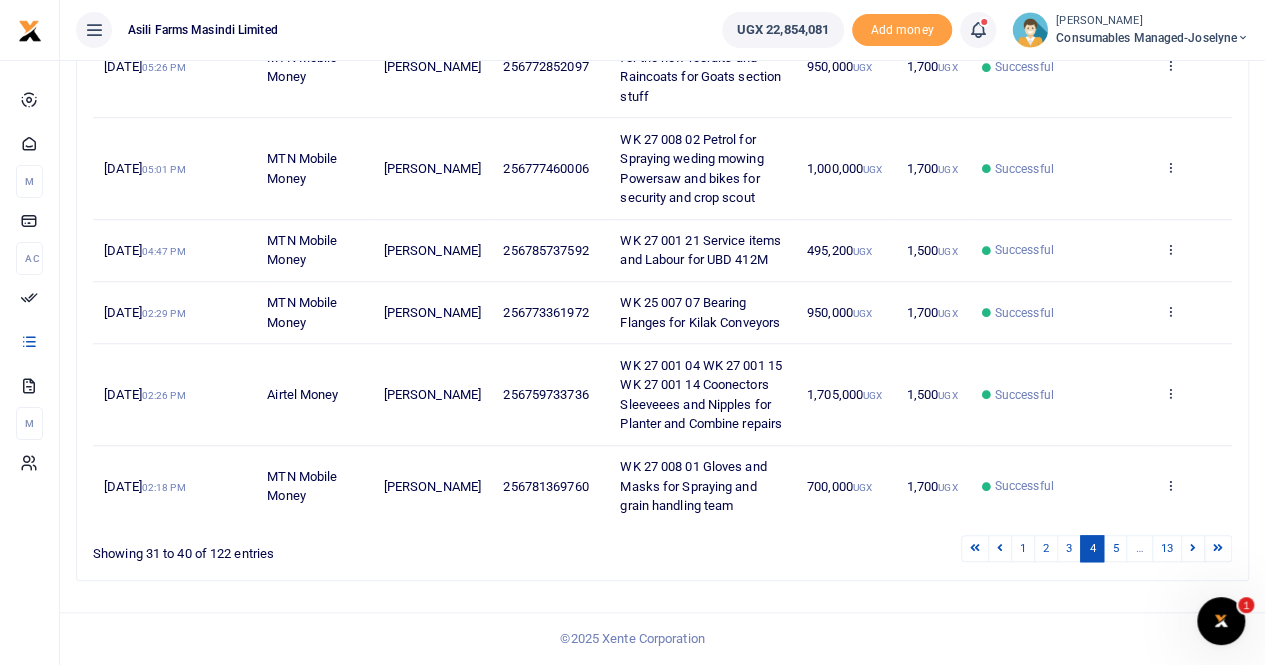 scroll, scrollTop: 658, scrollLeft: 0, axis: vertical 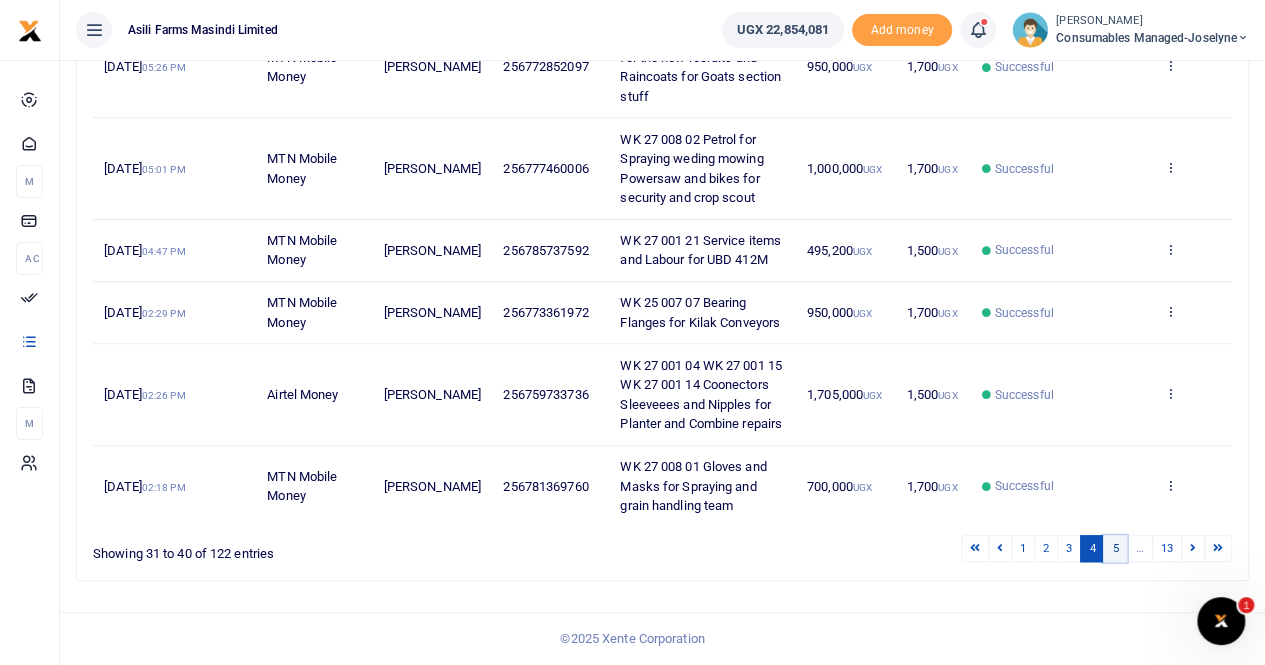 click on "5" at bounding box center (1115, 548) 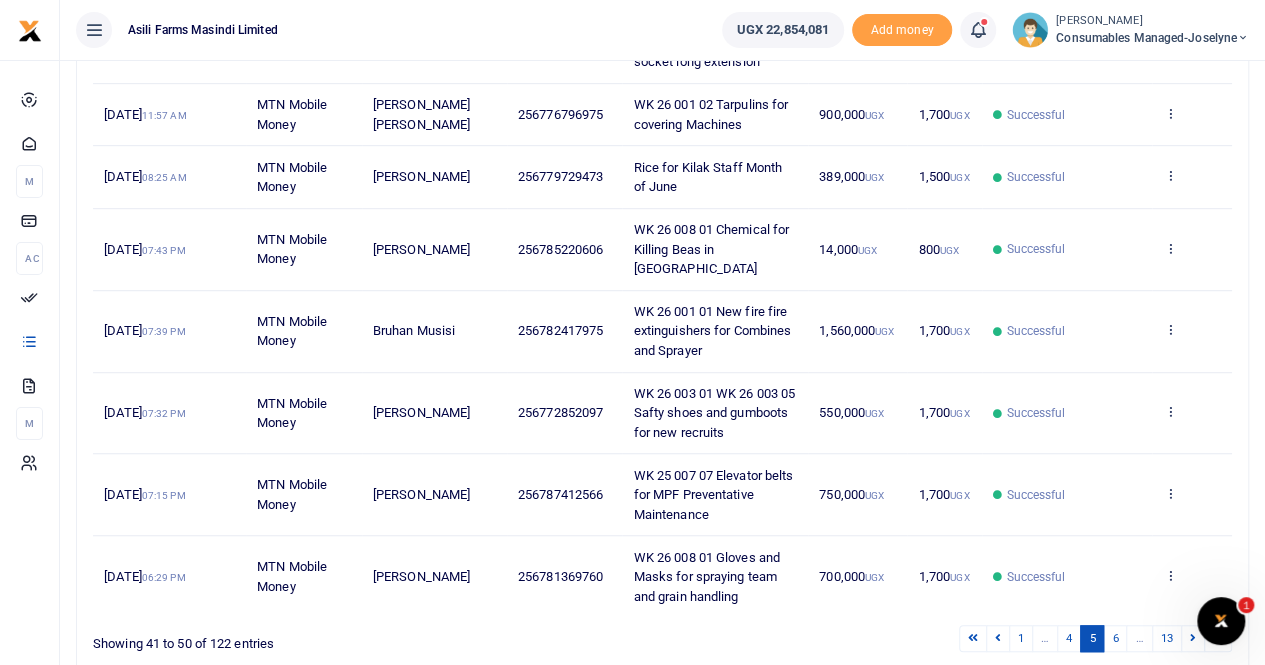 scroll, scrollTop: 580, scrollLeft: 0, axis: vertical 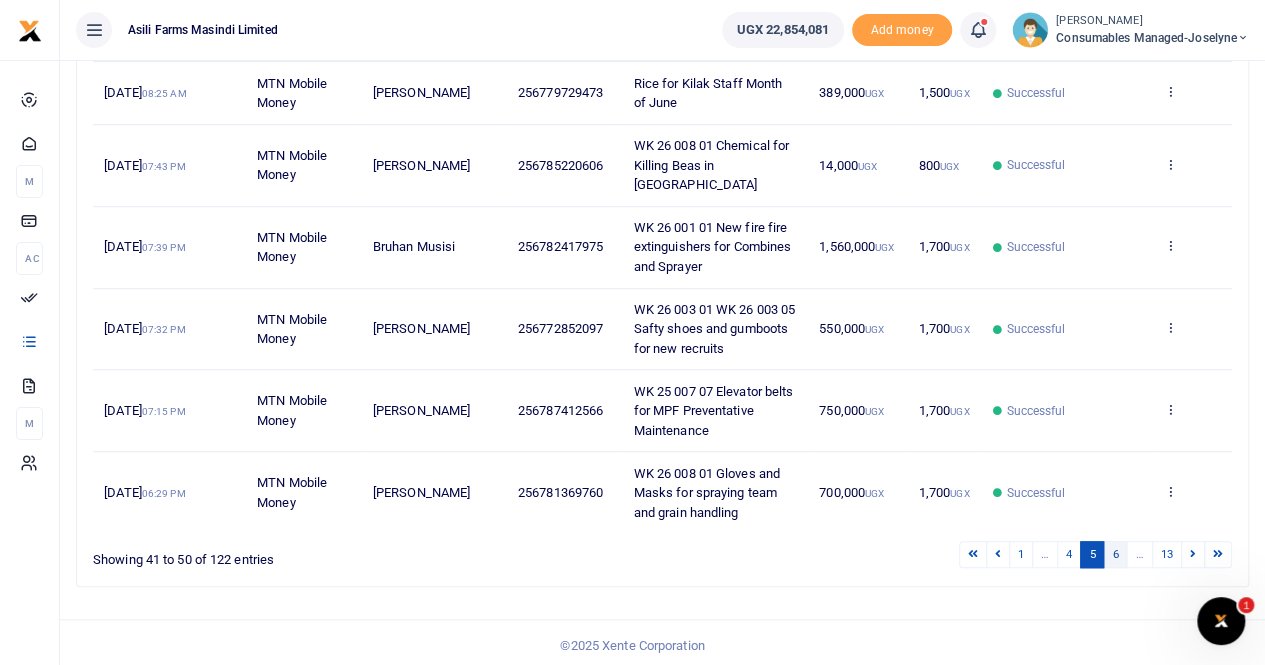 click on "6" at bounding box center [1115, 554] 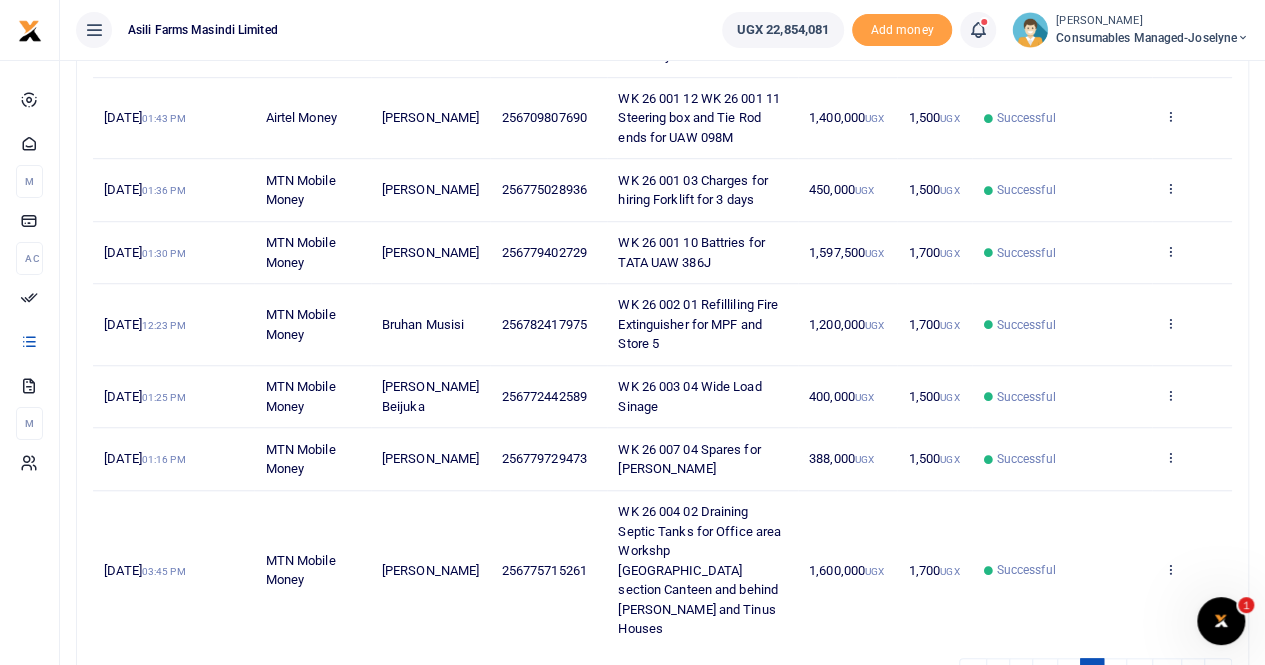 scroll, scrollTop: 678, scrollLeft: 0, axis: vertical 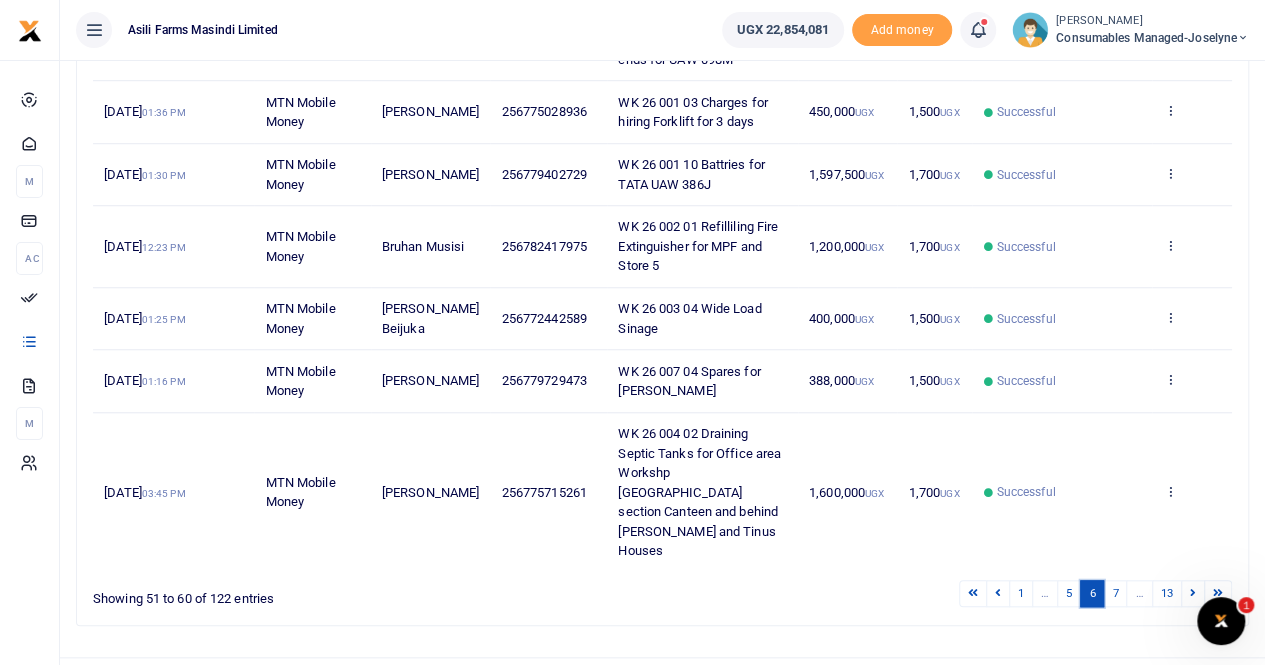 click on "6" at bounding box center [1092, 593] 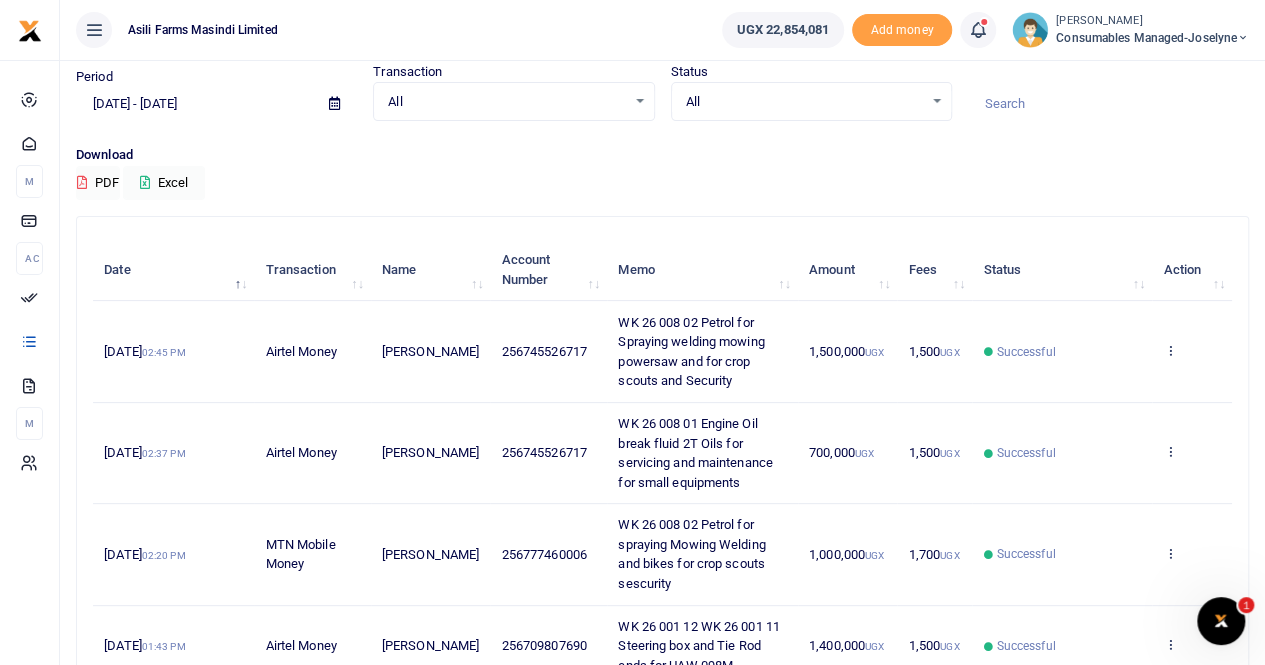 scroll, scrollTop: 0, scrollLeft: 0, axis: both 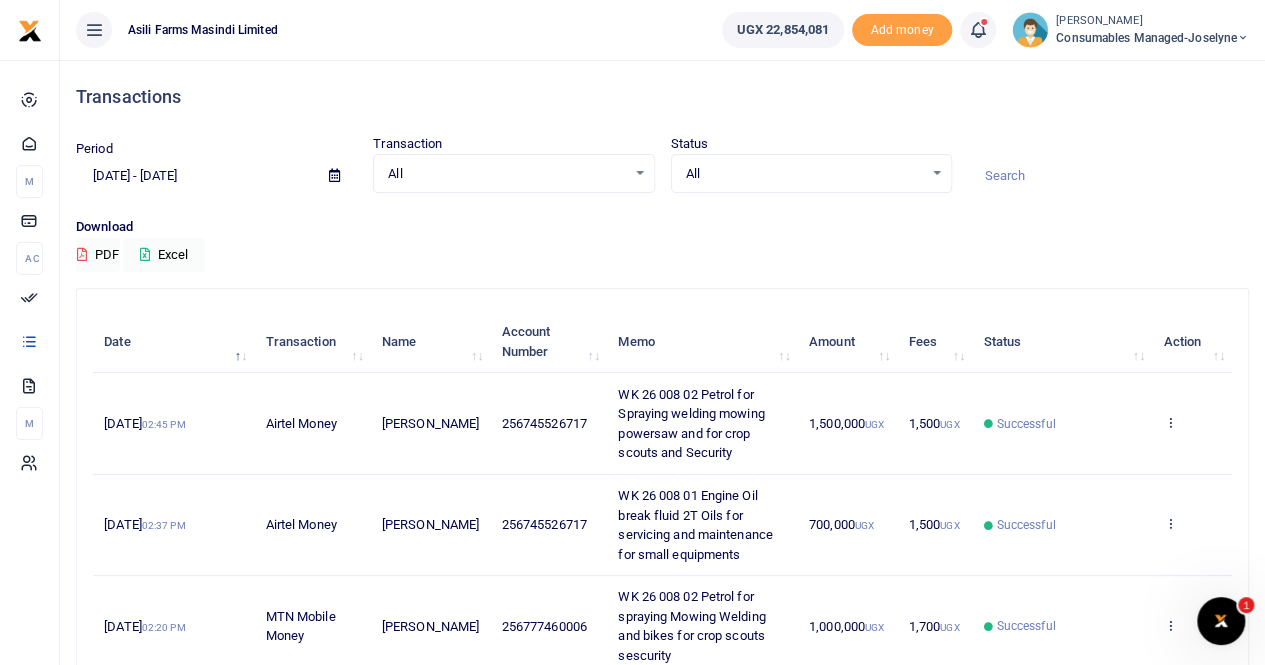 click at bounding box center (334, 175) 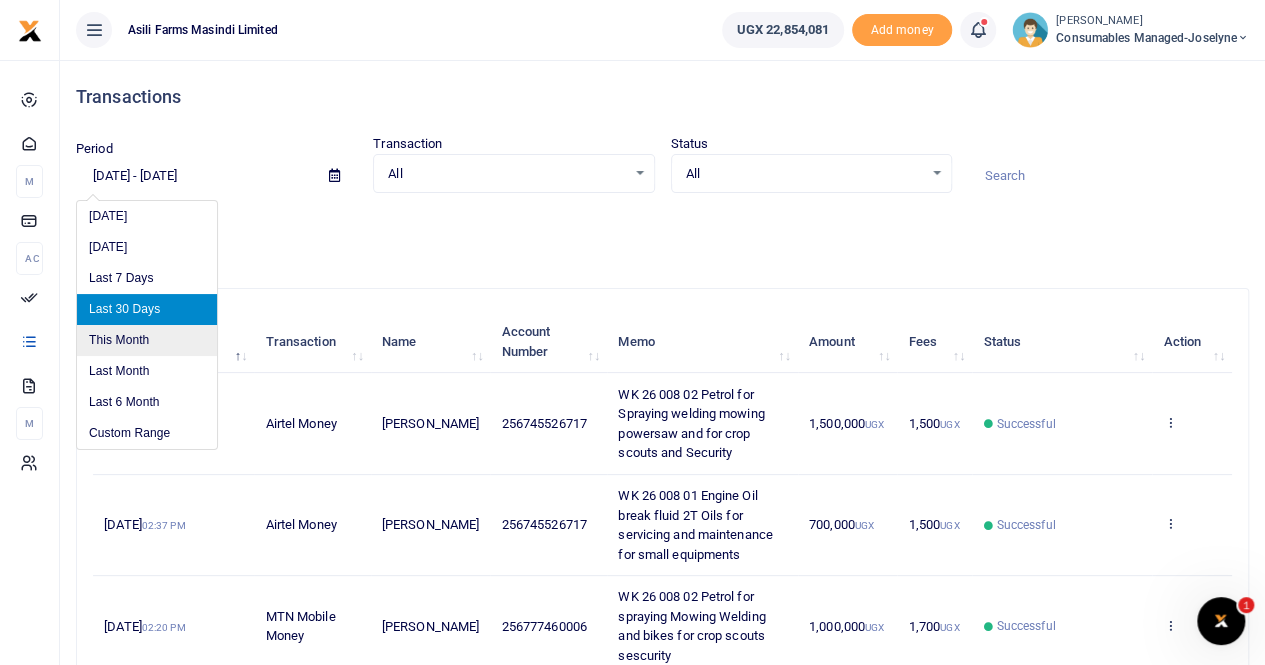 click on "This Month" at bounding box center (147, 340) 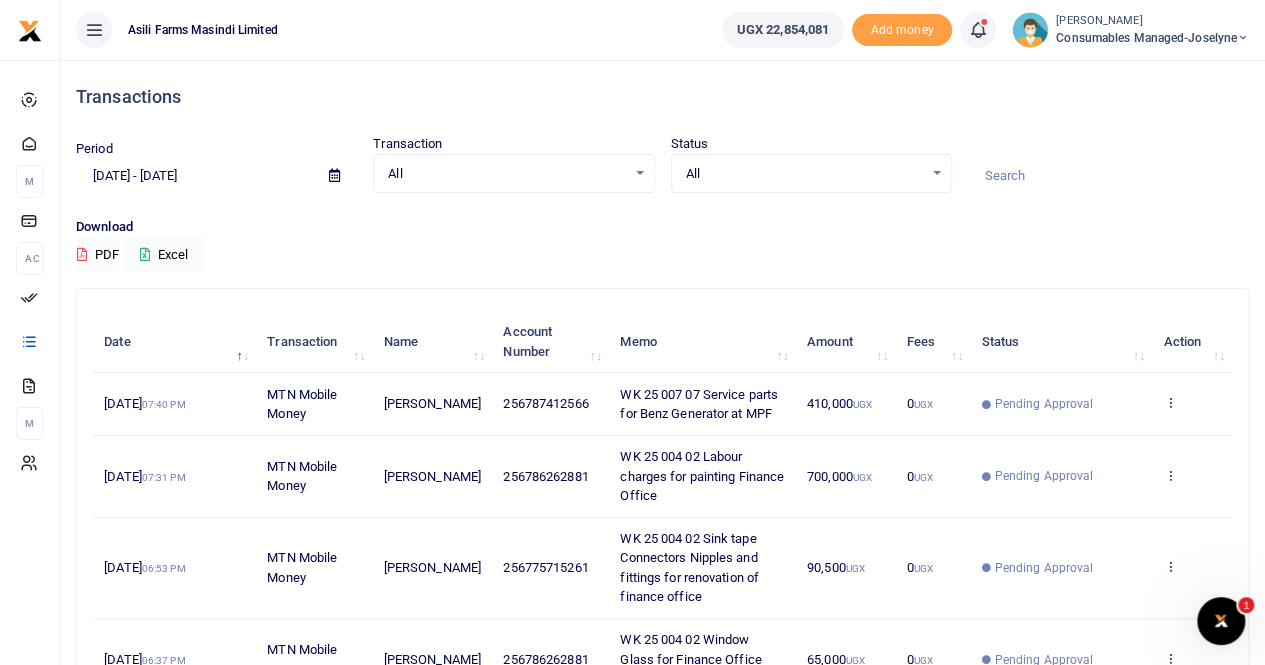 click at bounding box center [334, 175] 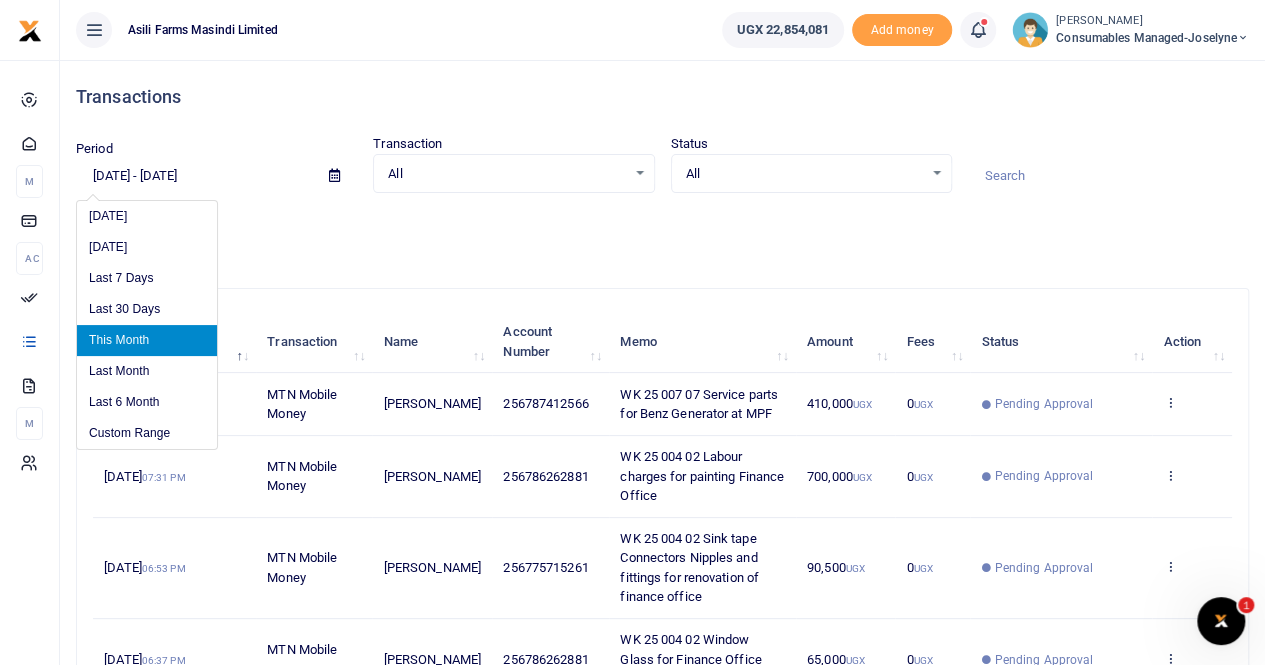click on "This Month" at bounding box center (147, 340) 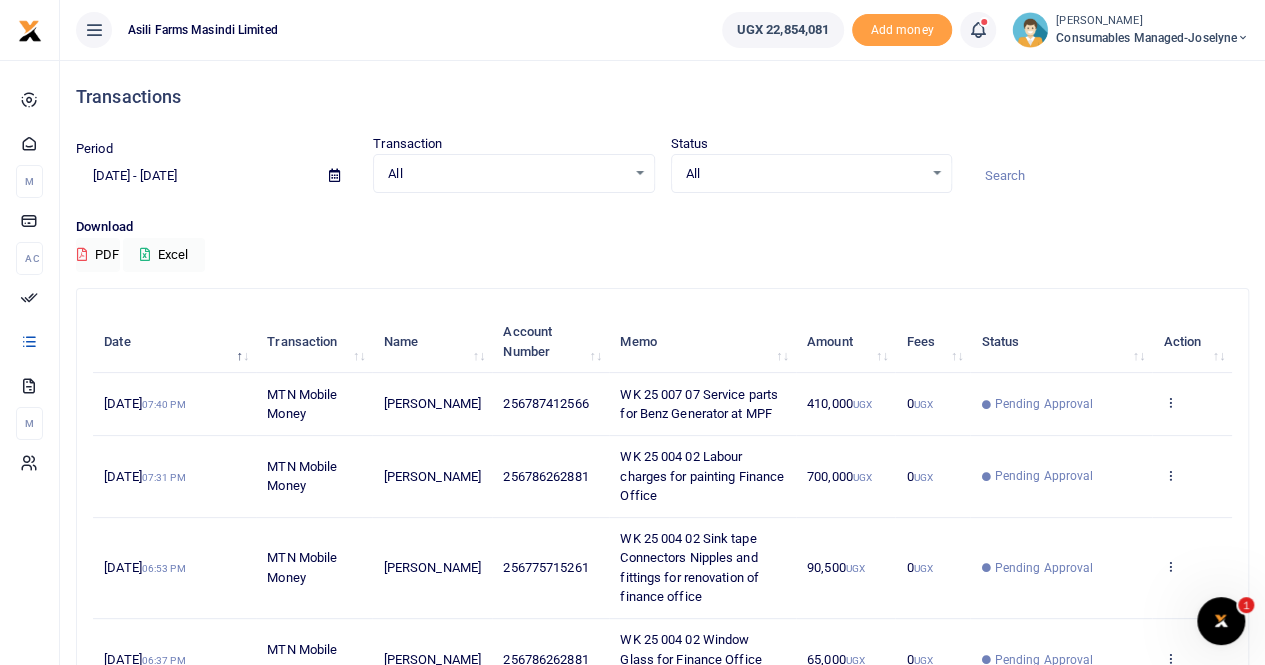 click at bounding box center [334, 176] 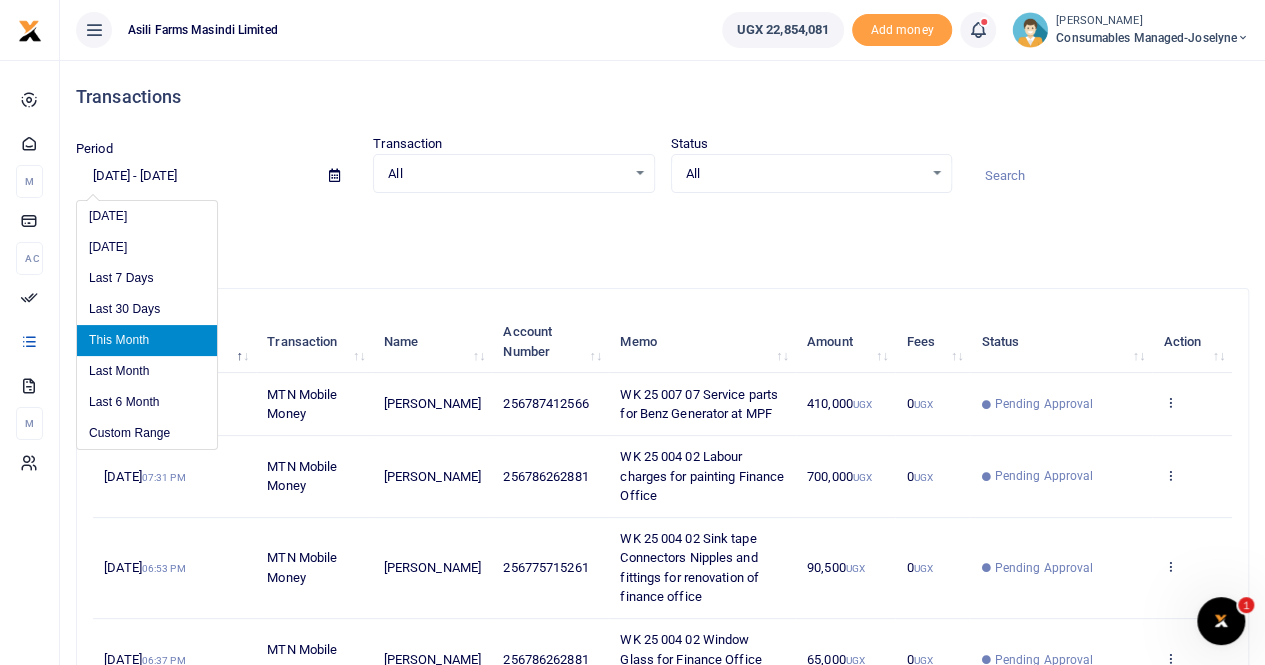 click on "This Month" at bounding box center [147, 340] 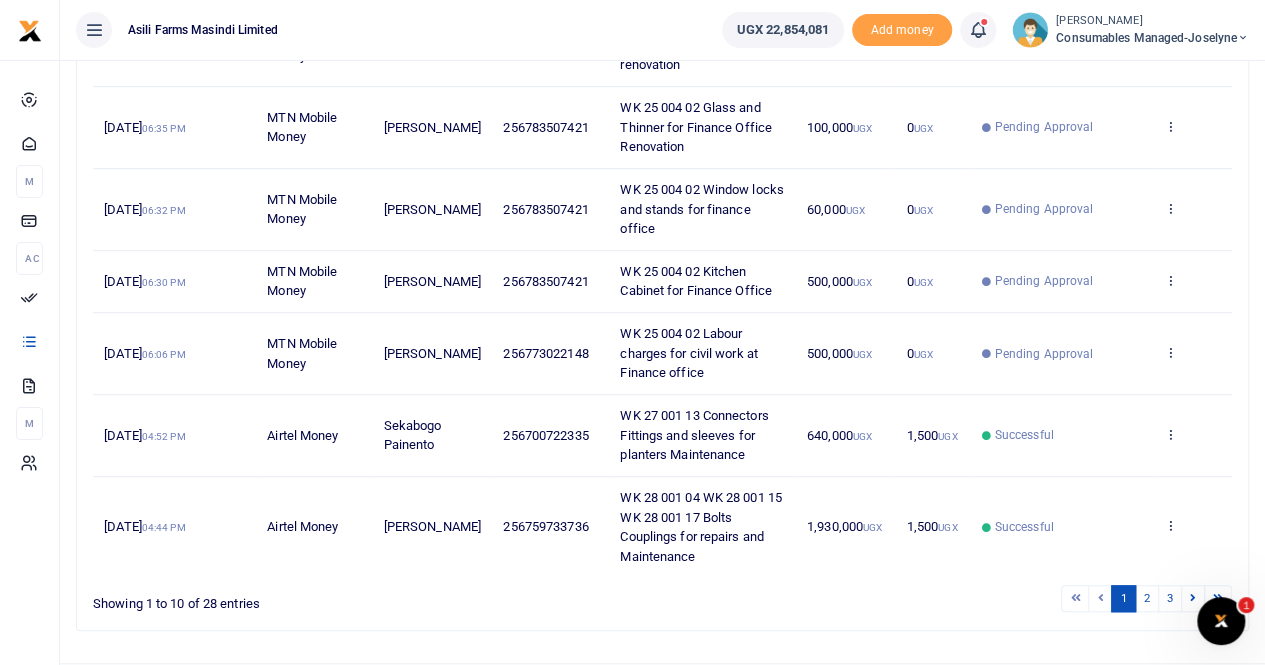 scroll, scrollTop: 619, scrollLeft: 0, axis: vertical 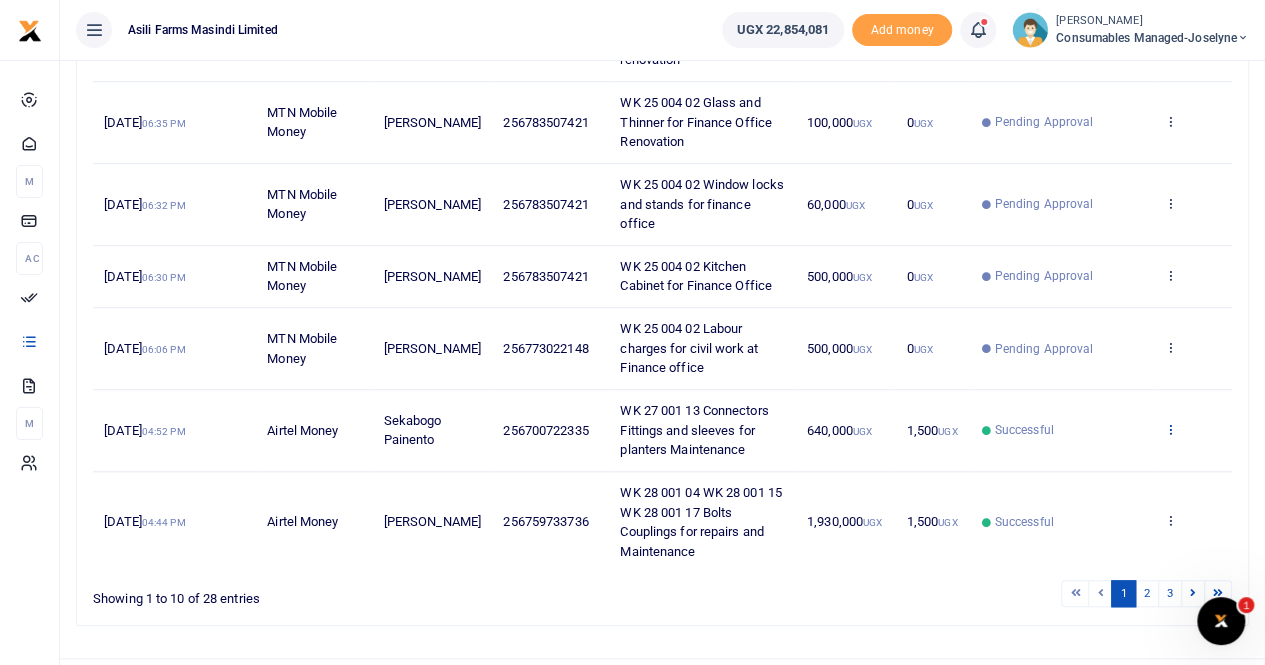 click at bounding box center (1169, 429) 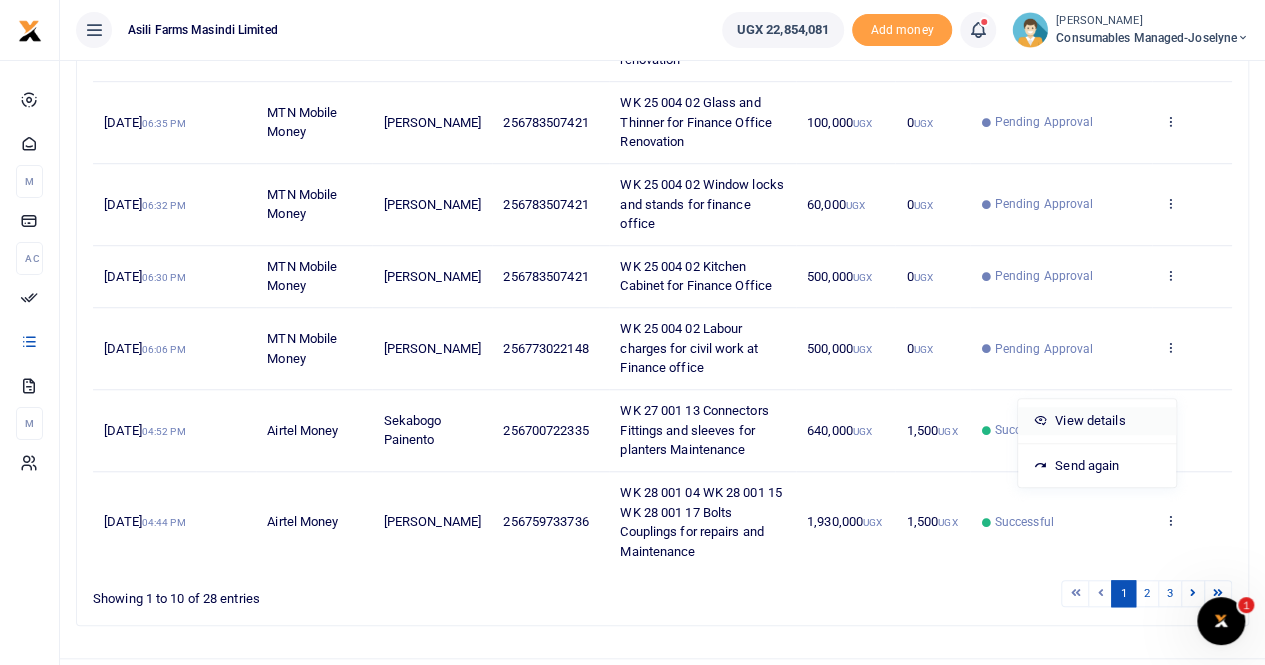 click on "View details" at bounding box center [1097, 421] 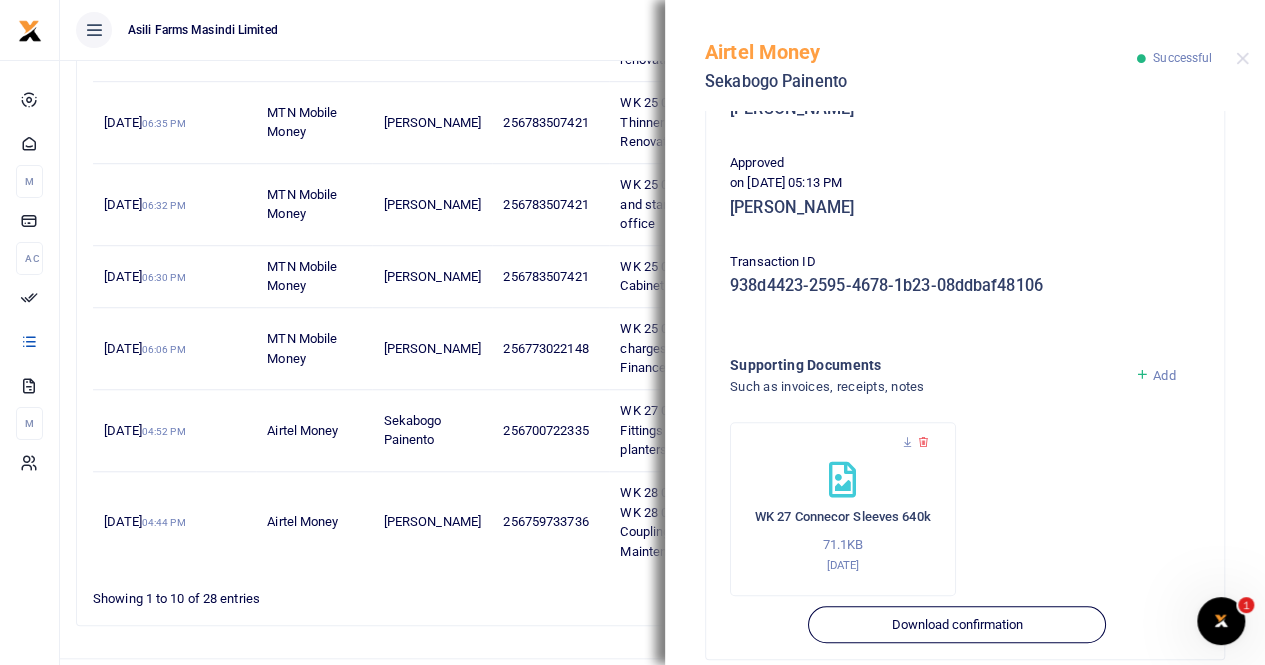 scroll, scrollTop: 500, scrollLeft: 0, axis: vertical 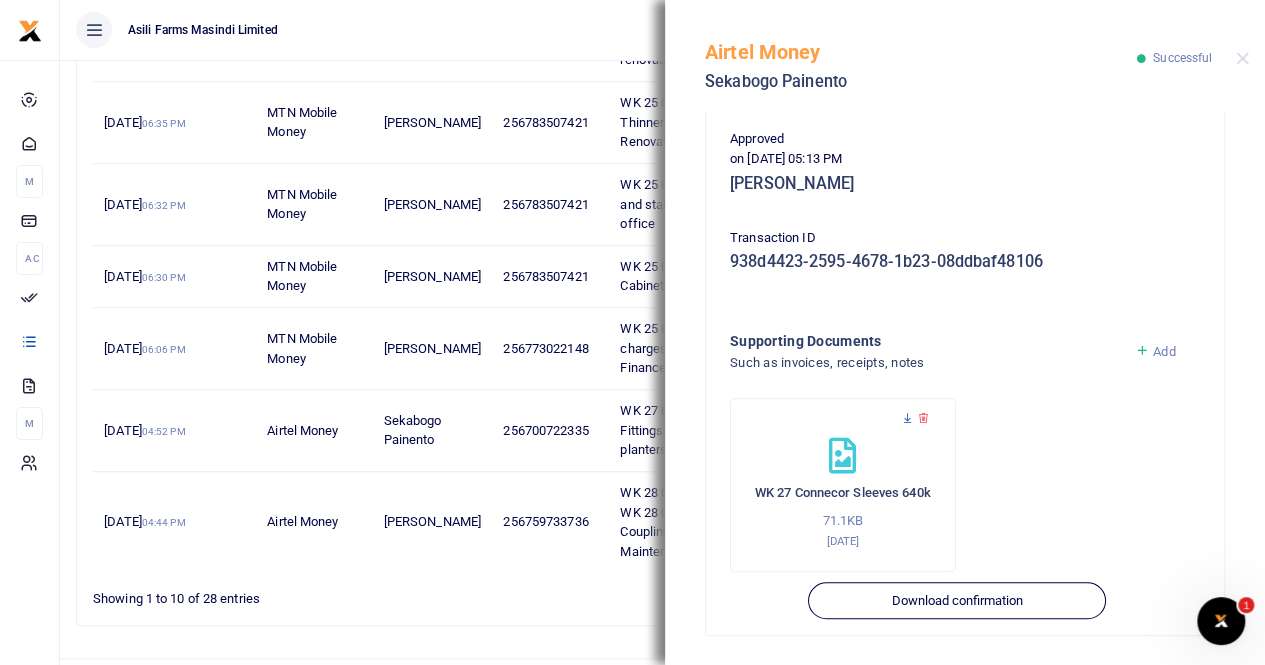 click at bounding box center (907, 418) 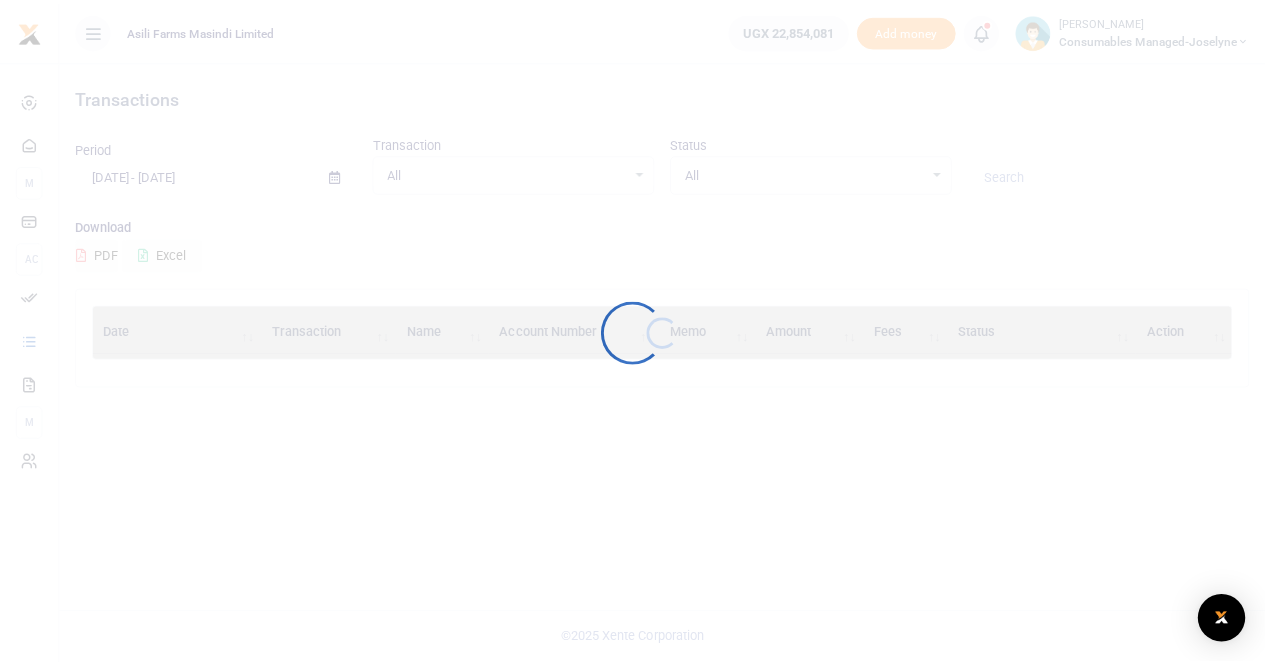 scroll, scrollTop: 0, scrollLeft: 0, axis: both 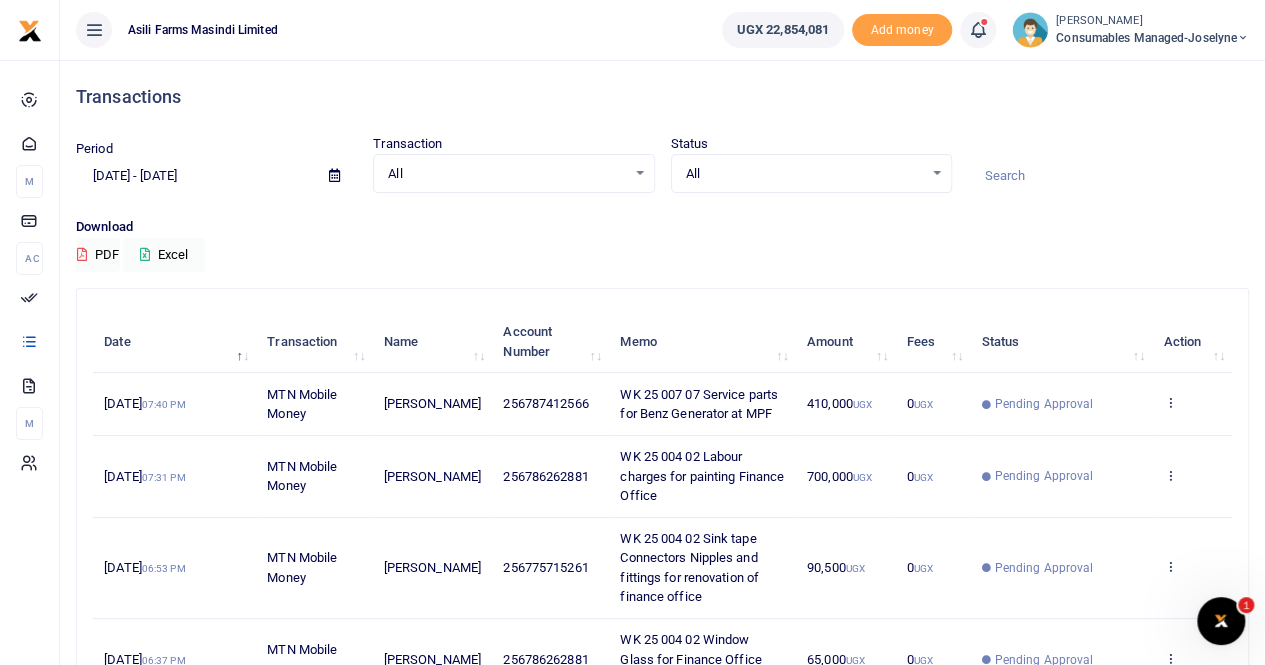 click on "[PERSON_NAME]" at bounding box center [1152, 21] 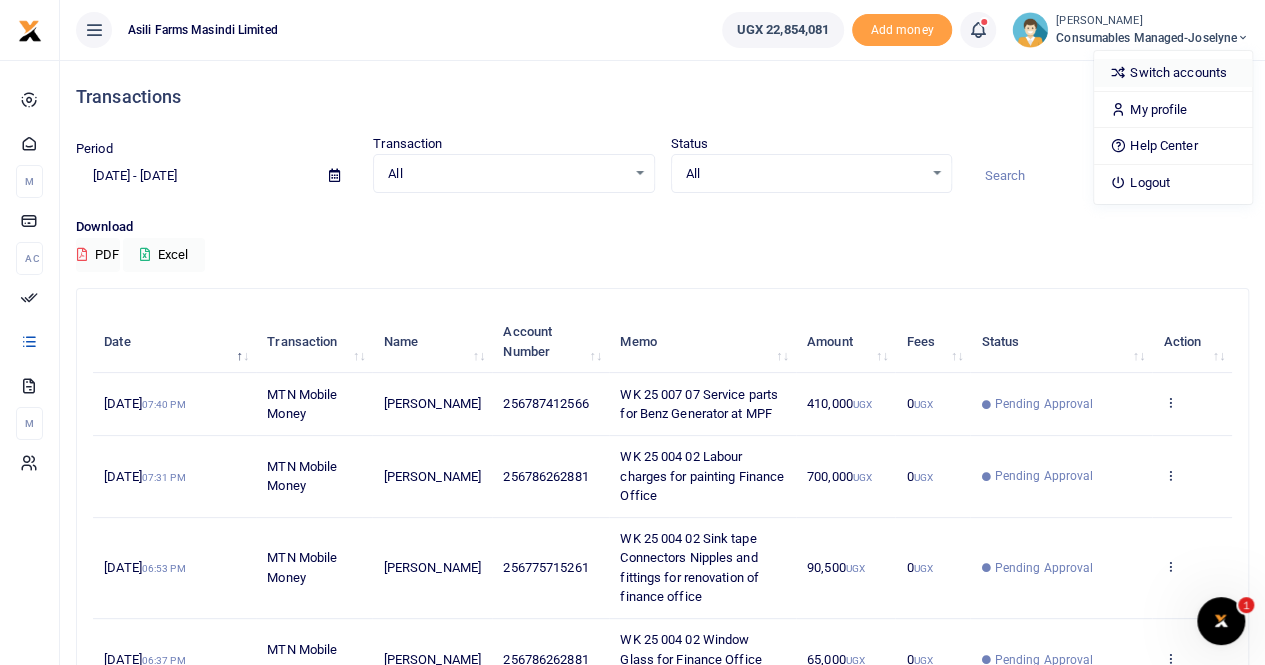 click on "Switch accounts" at bounding box center (1173, 73) 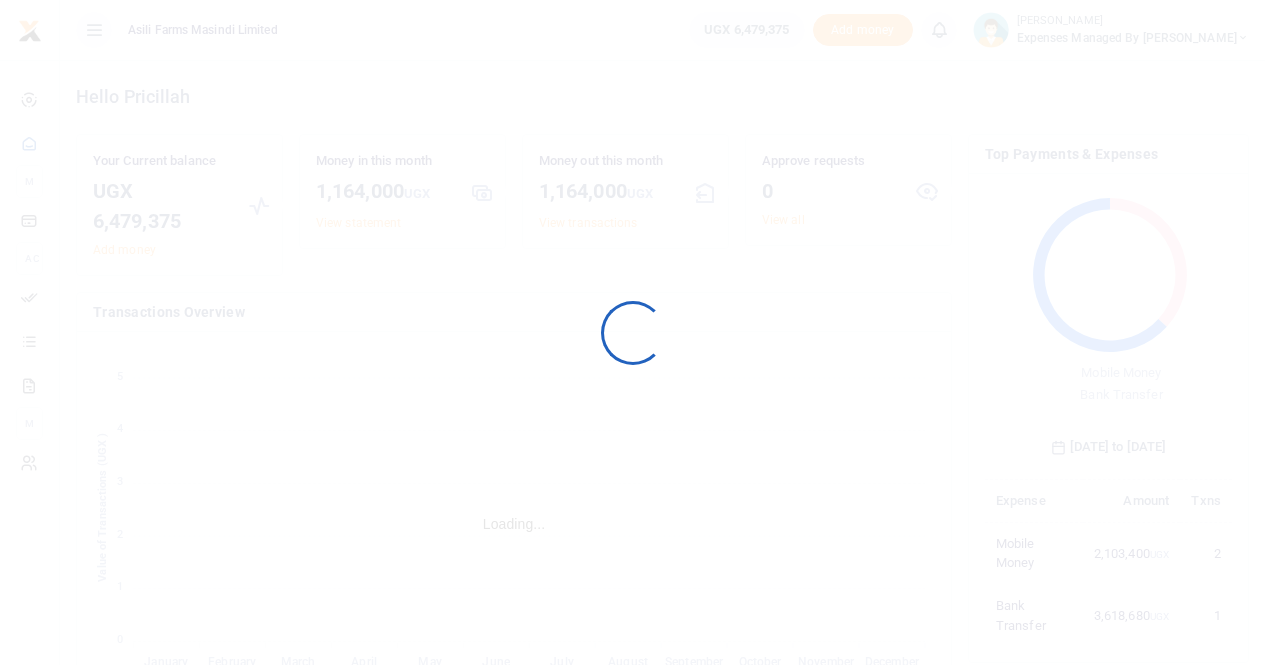 scroll, scrollTop: 0, scrollLeft: 0, axis: both 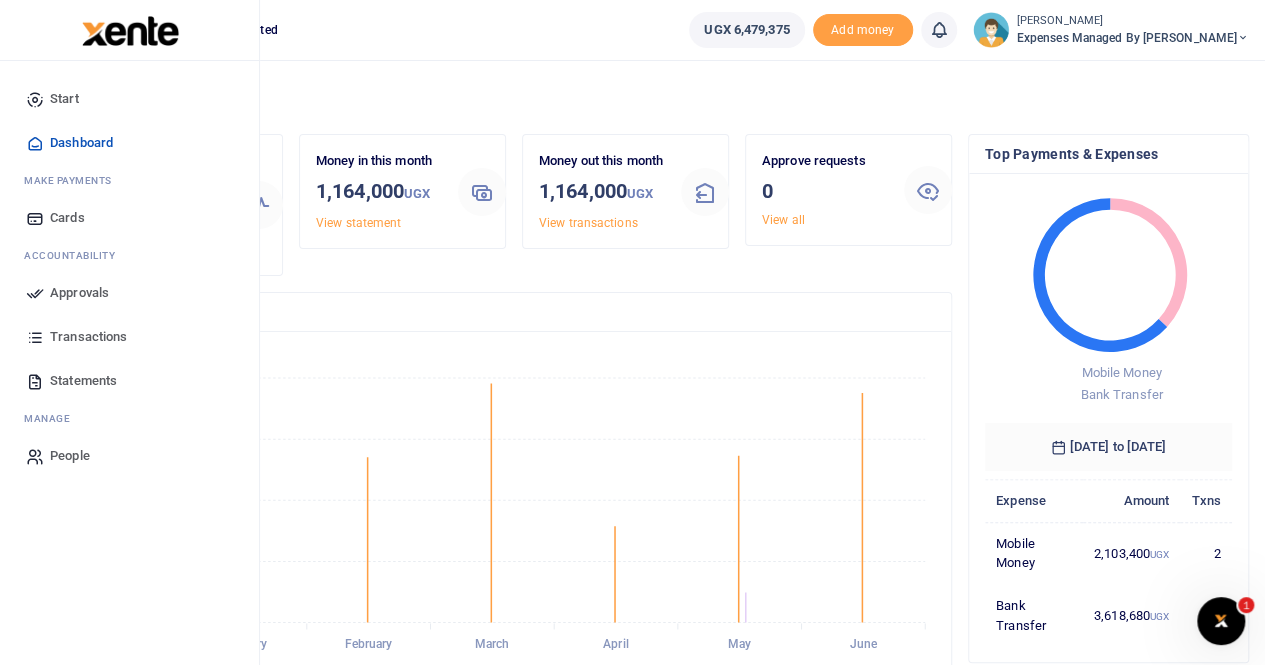 click on "Transactions" at bounding box center [88, 337] 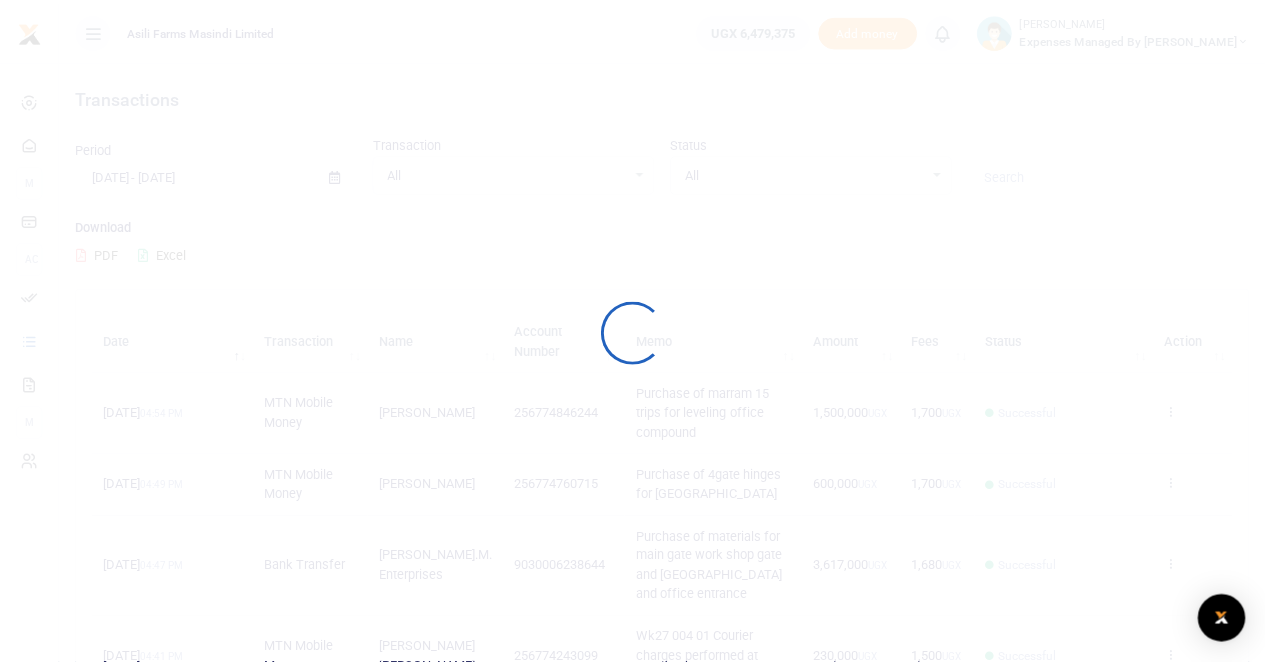 scroll, scrollTop: 0, scrollLeft: 0, axis: both 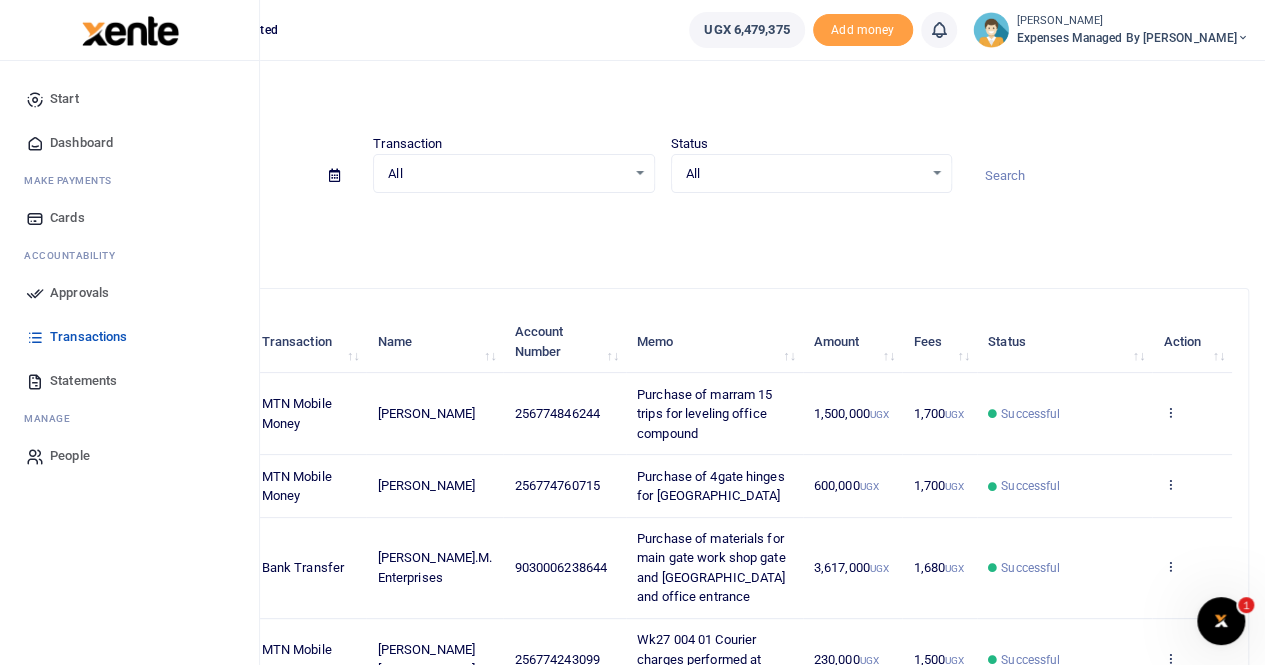 click on "Transactions" at bounding box center [88, 337] 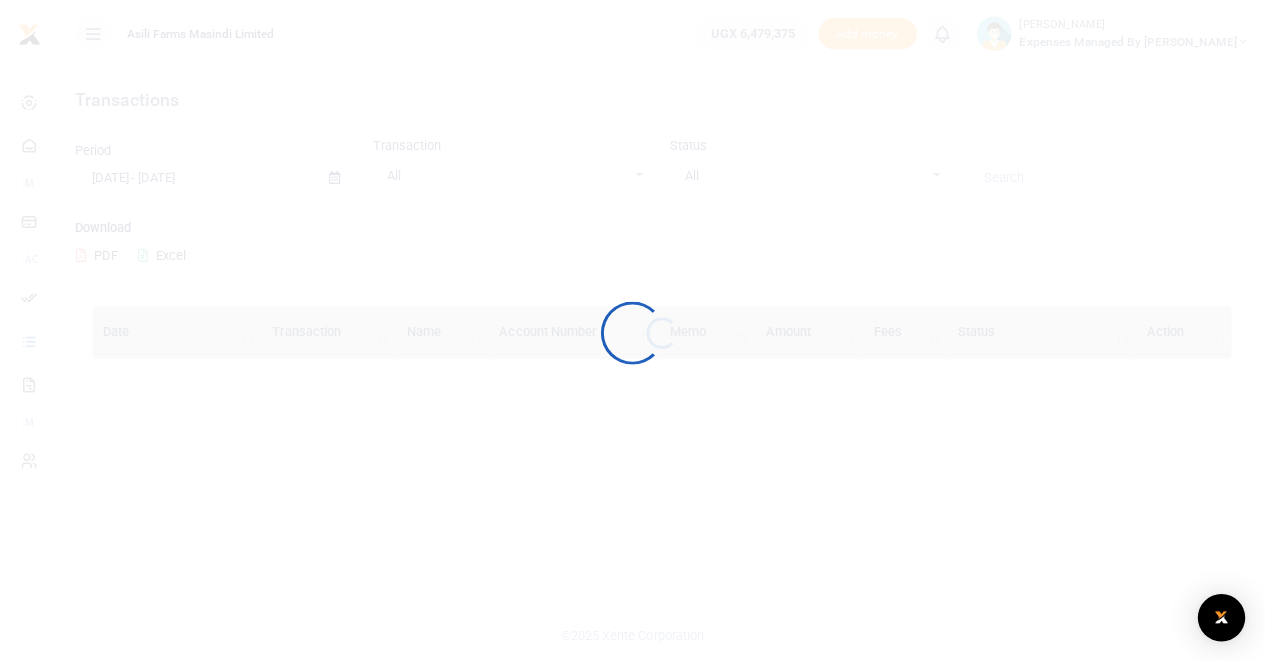 scroll, scrollTop: 0, scrollLeft: 0, axis: both 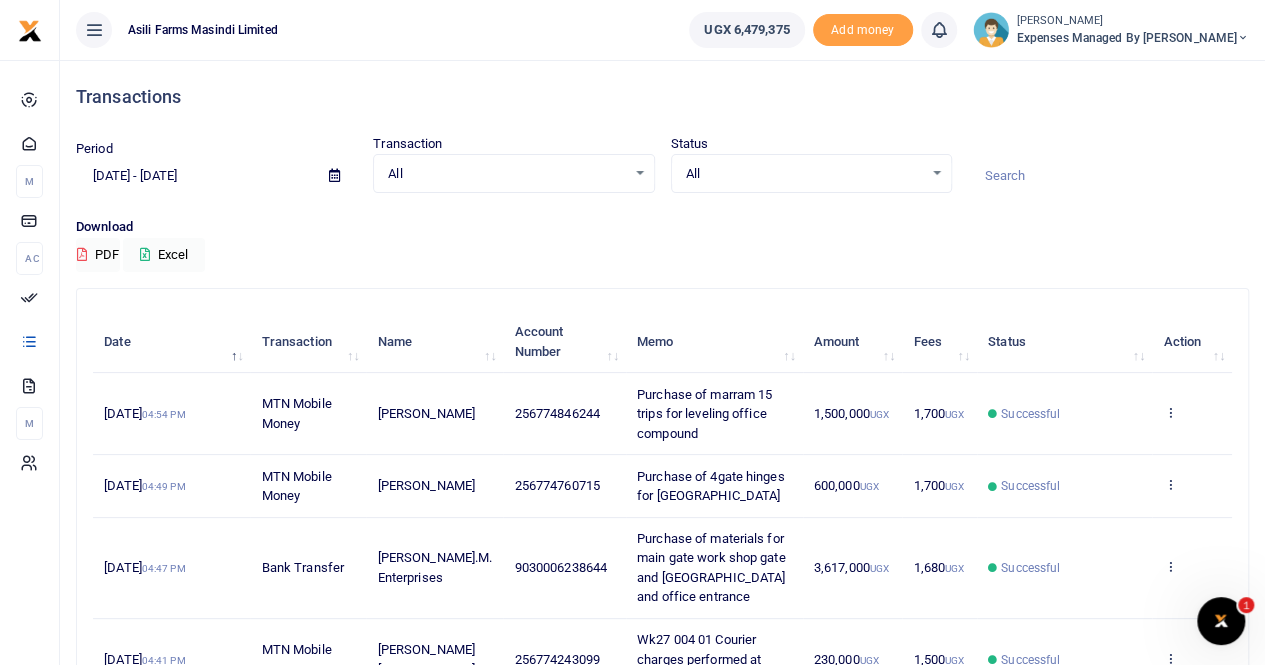 click at bounding box center (334, 175) 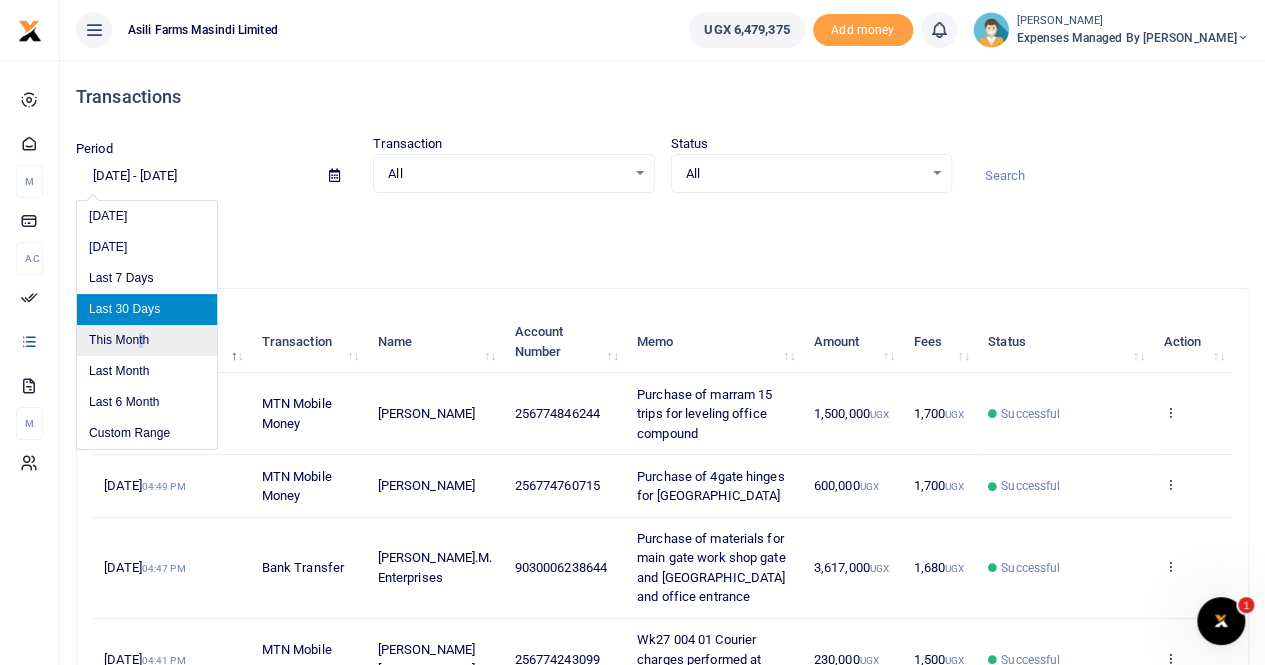 click on "This Month" at bounding box center [147, 340] 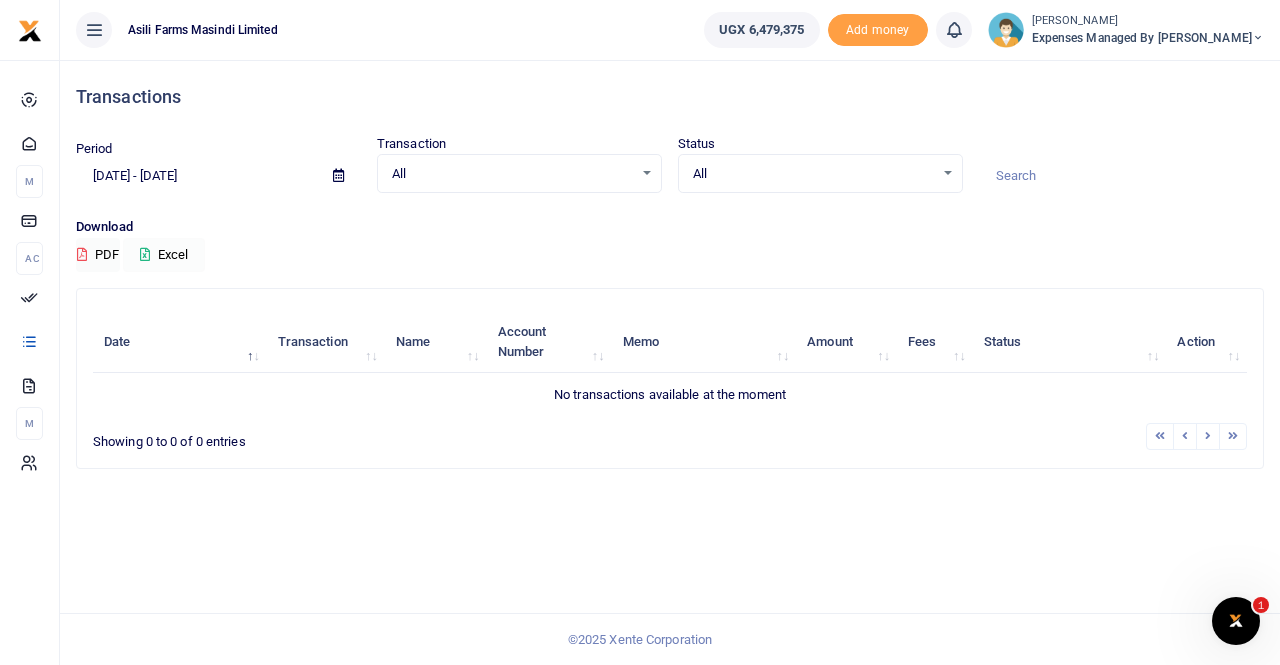 click on "Excel" at bounding box center [164, 255] 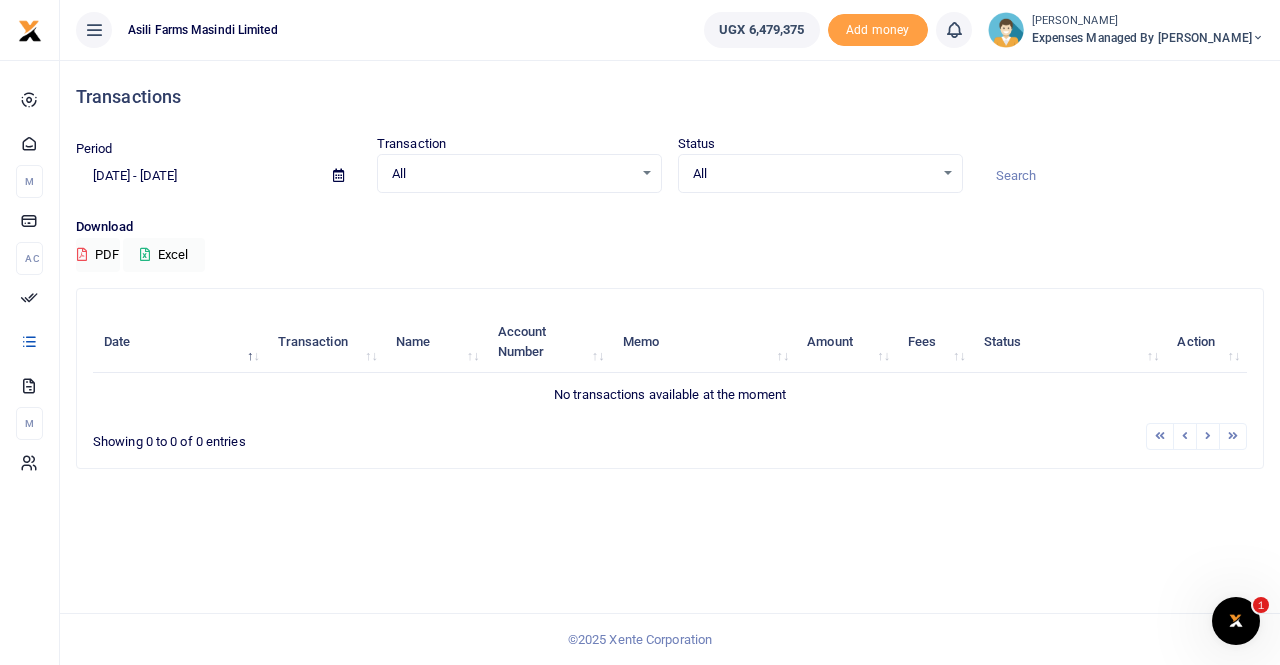 click at bounding box center (338, 175) 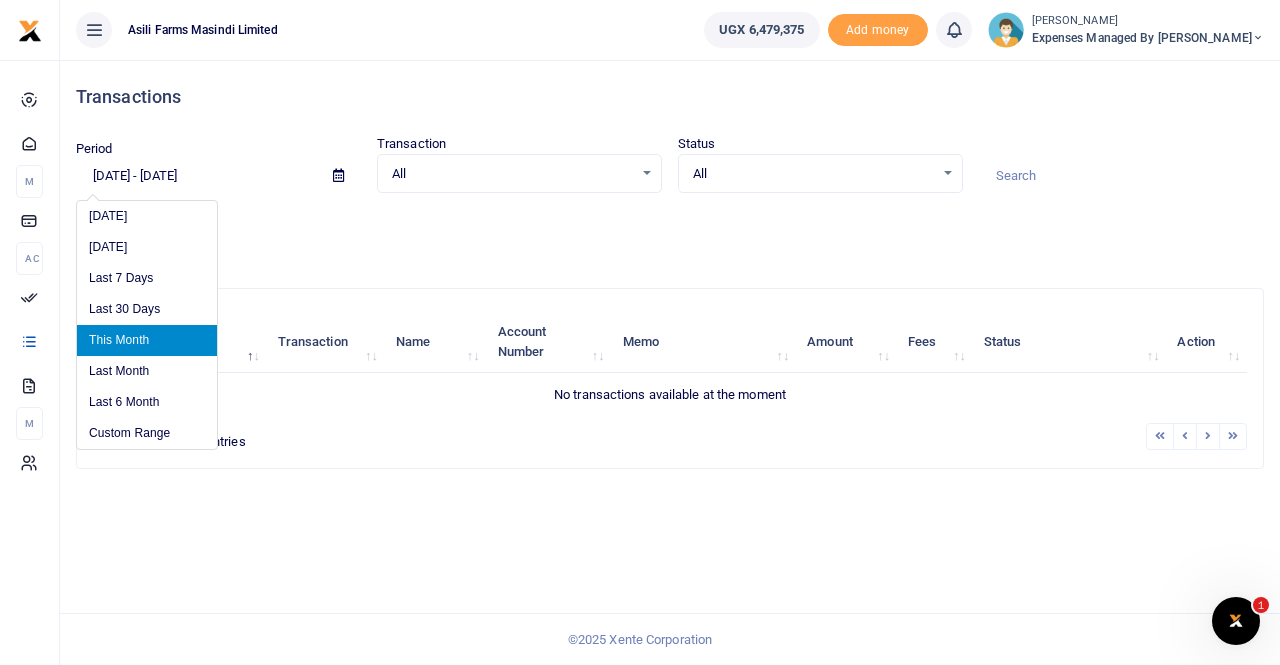 click on "This Month" at bounding box center (147, 340) 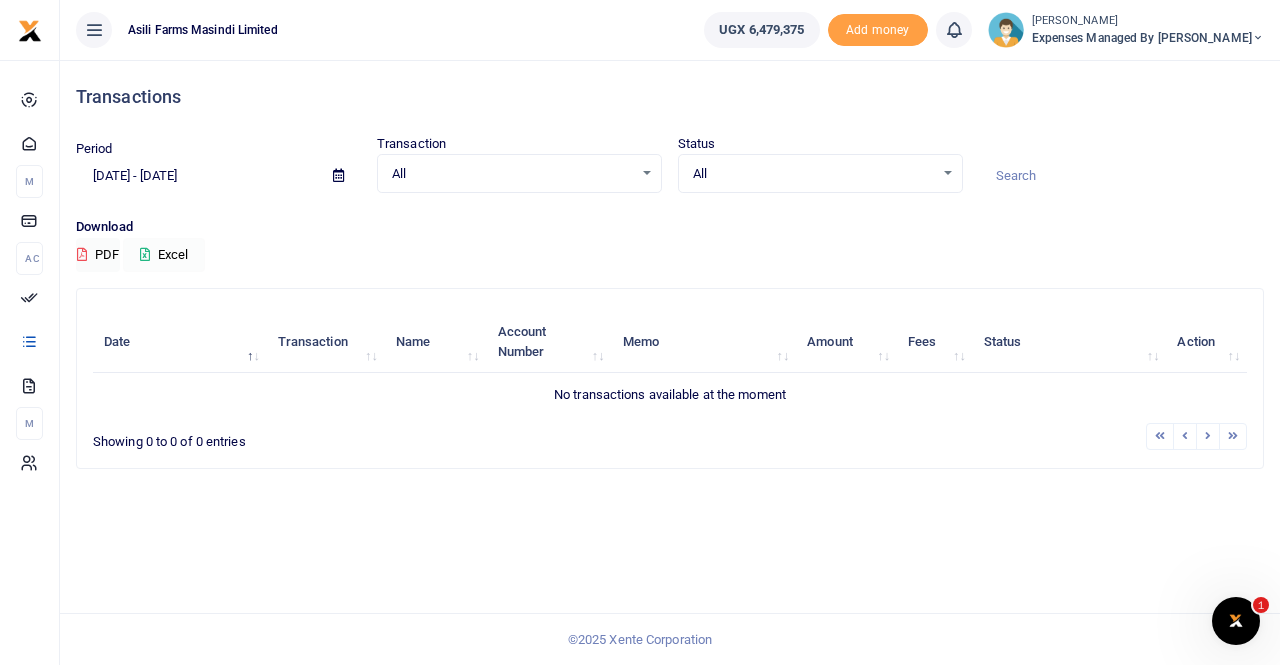 click on "Excel" at bounding box center (164, 255) 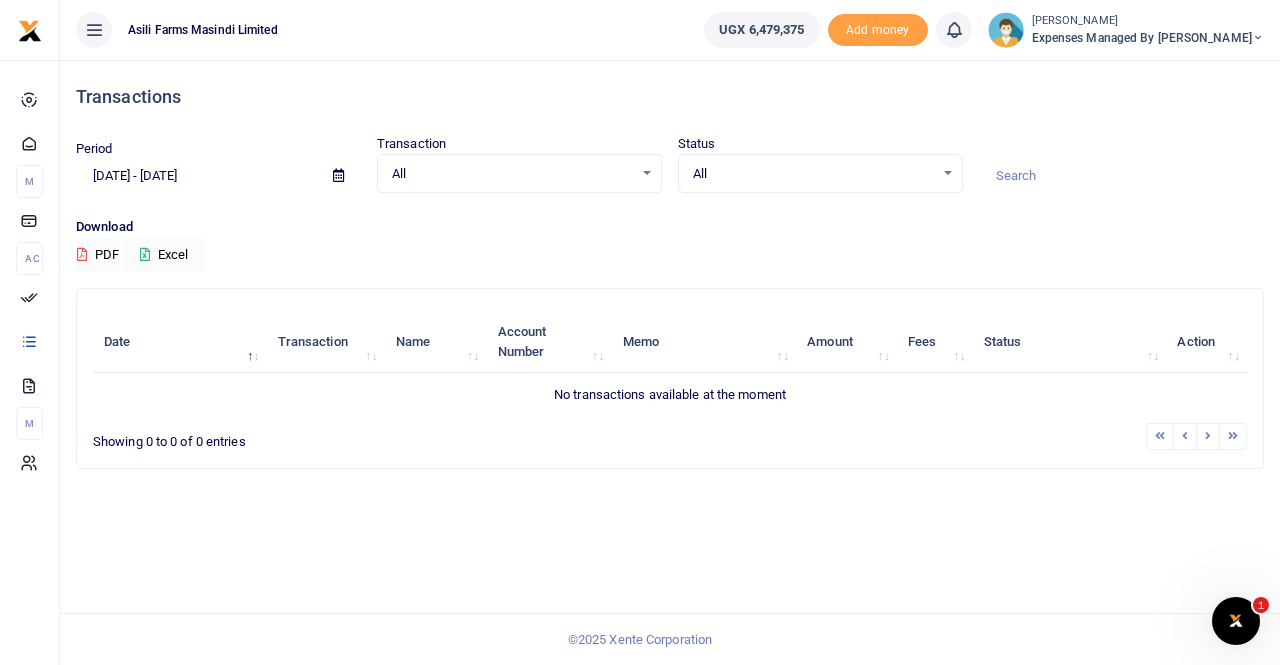 click at bounding box center [338, 175] 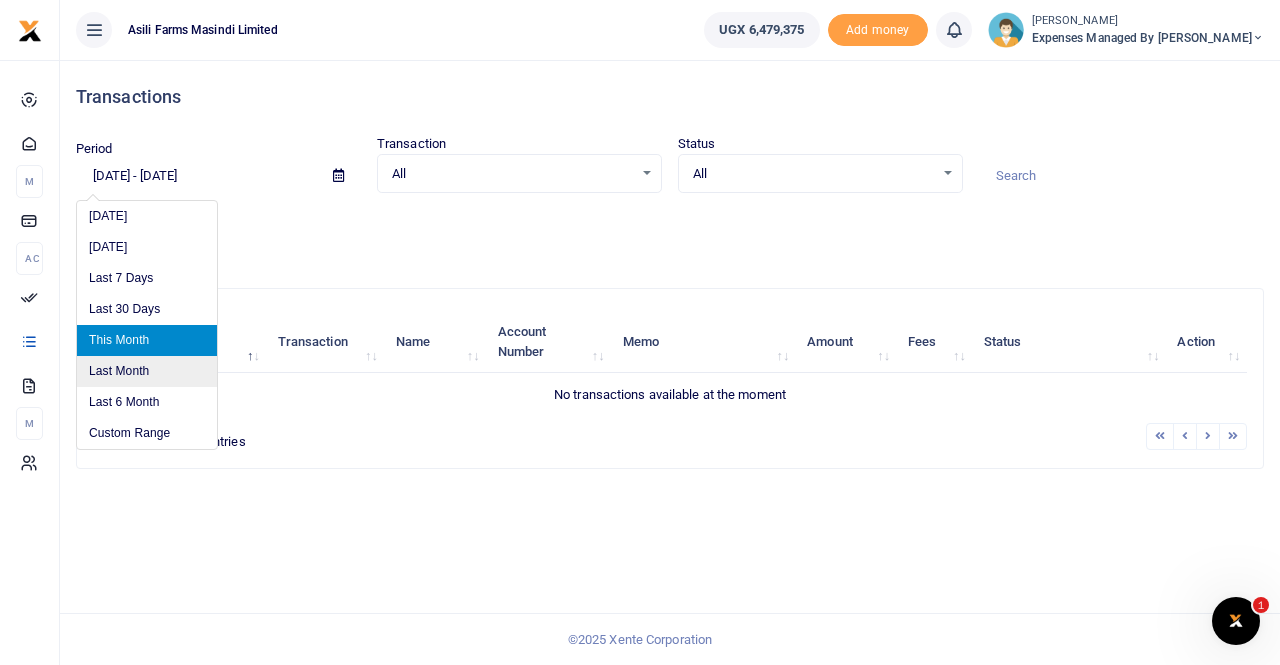 click on "Last Month" at bounding box center (147, 371) 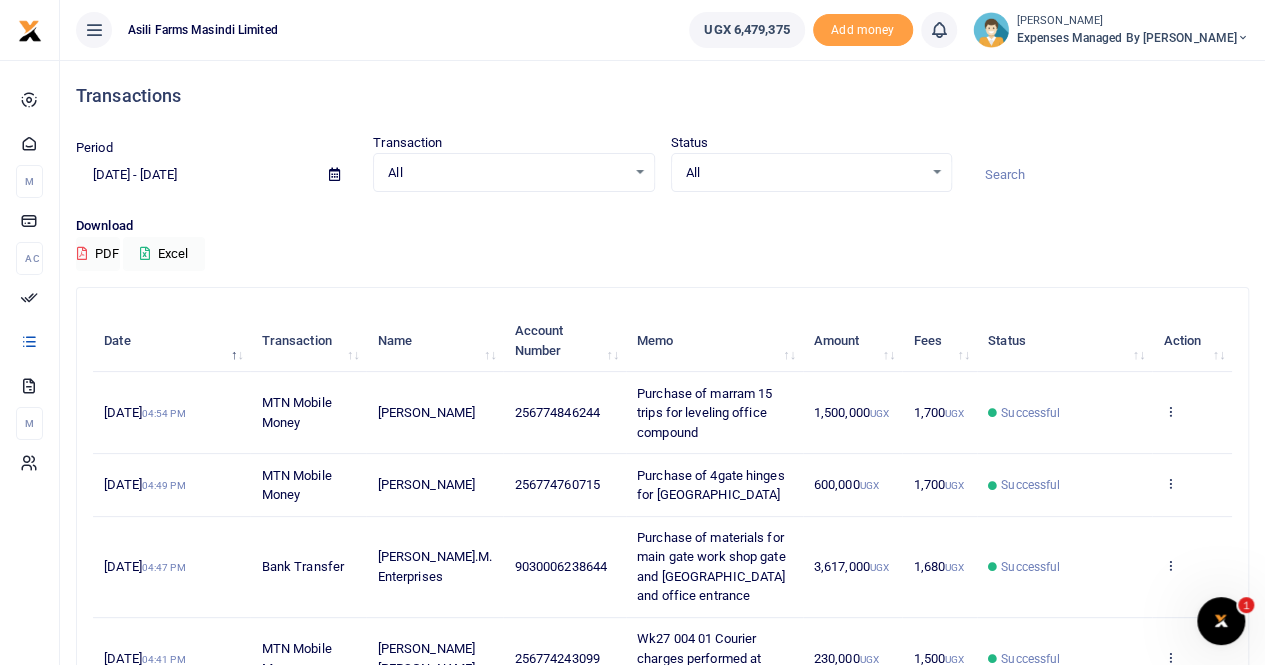 scroll, scrollTop: 0, scrollLeft: 0, axis: both 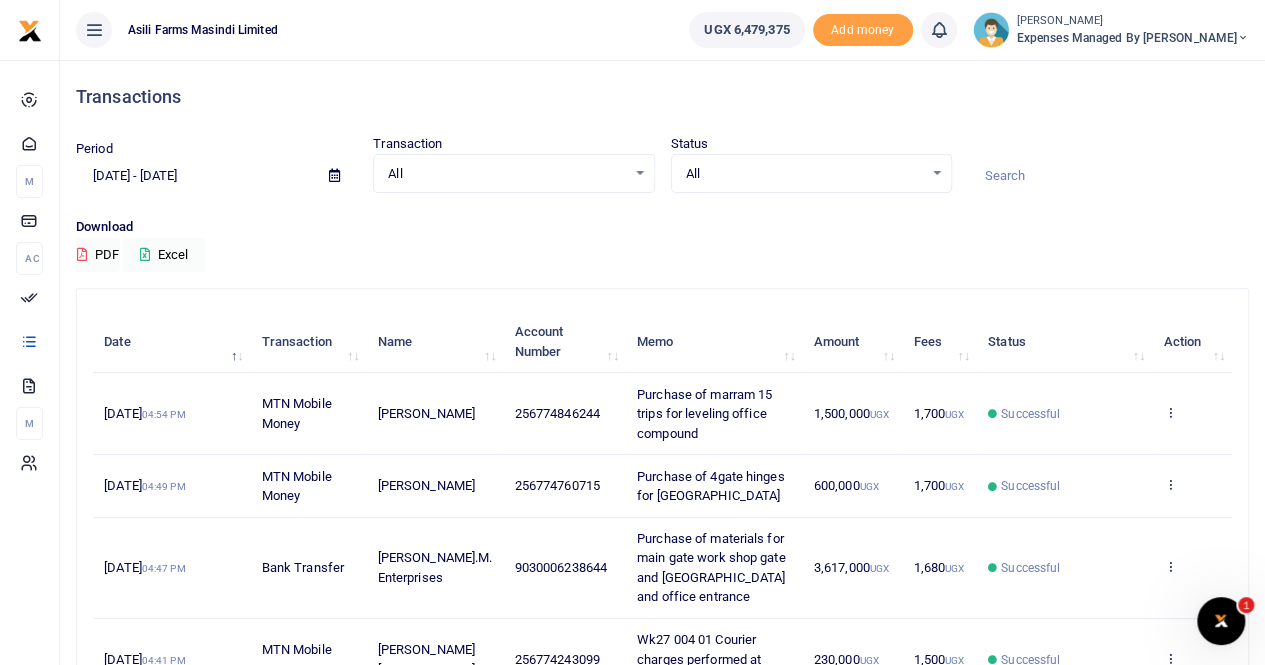 click at bounding box center (334, 175) 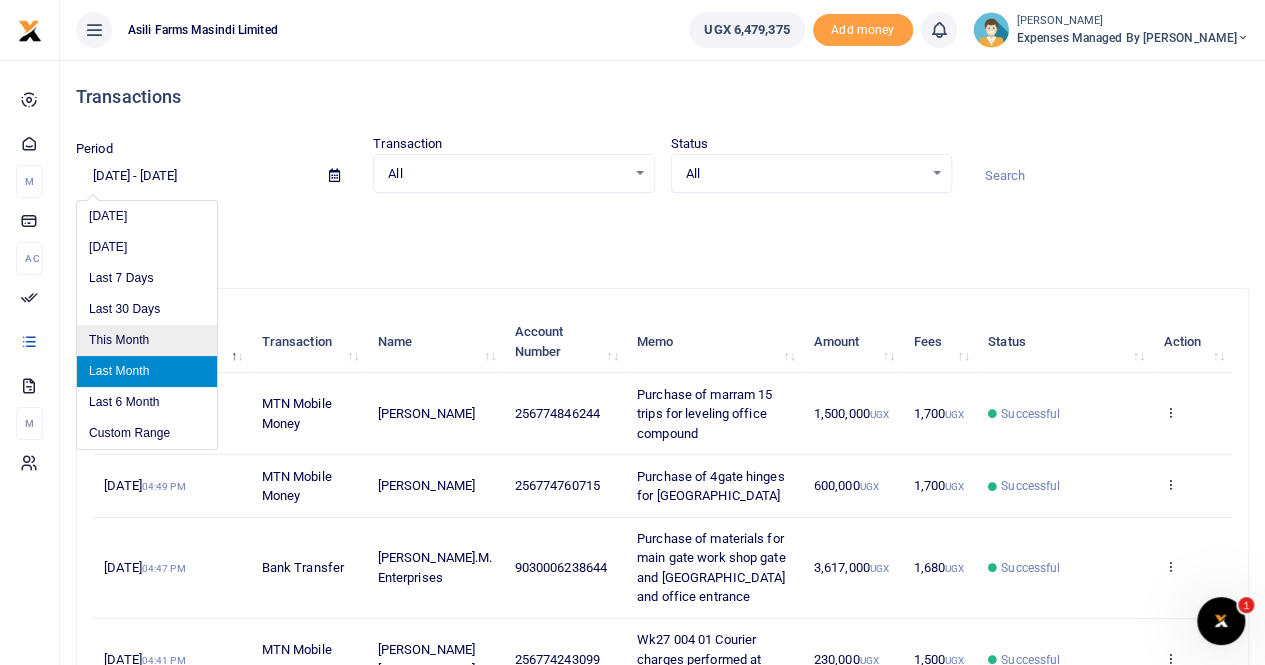 click on "This Month" at bounding box center (147, 340) 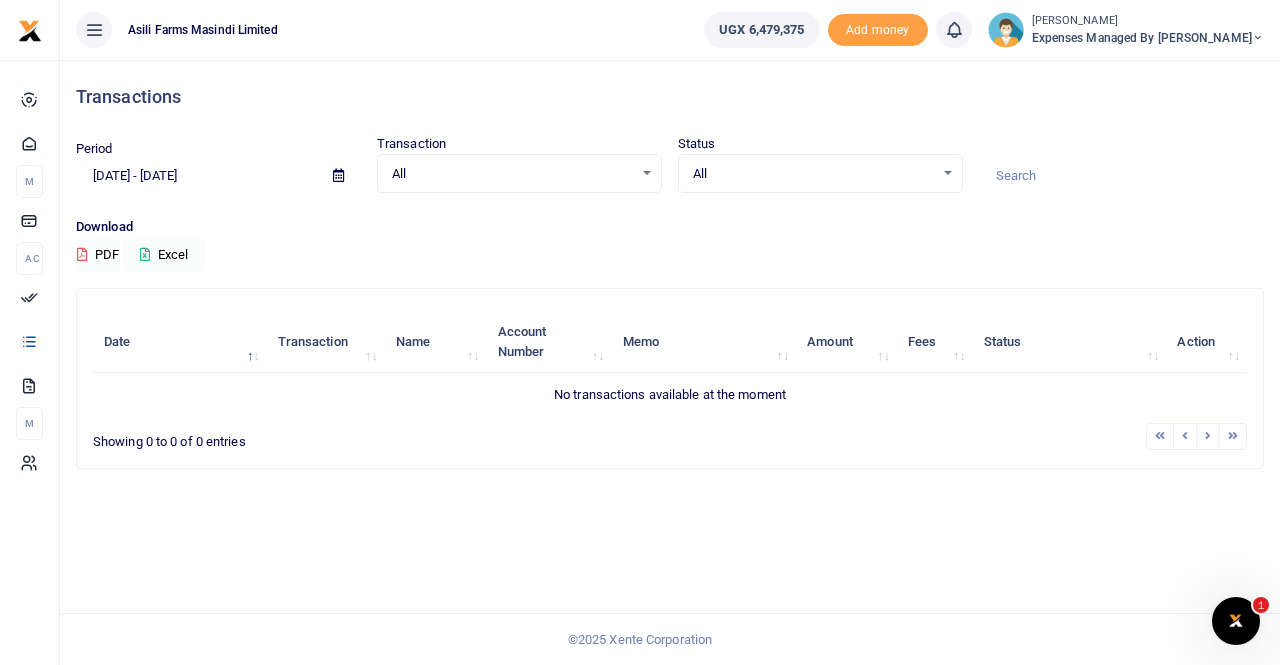 click on "Excel" at bounding box center (164, 255) 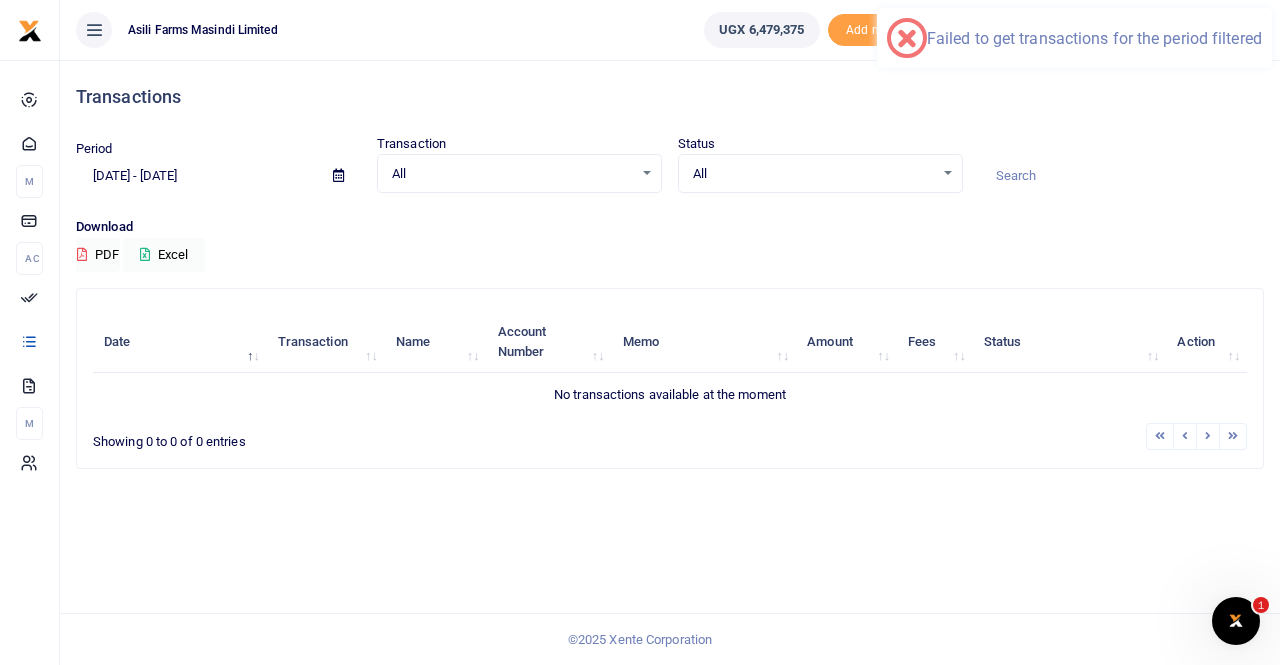 click at bounding box center [338, 175] 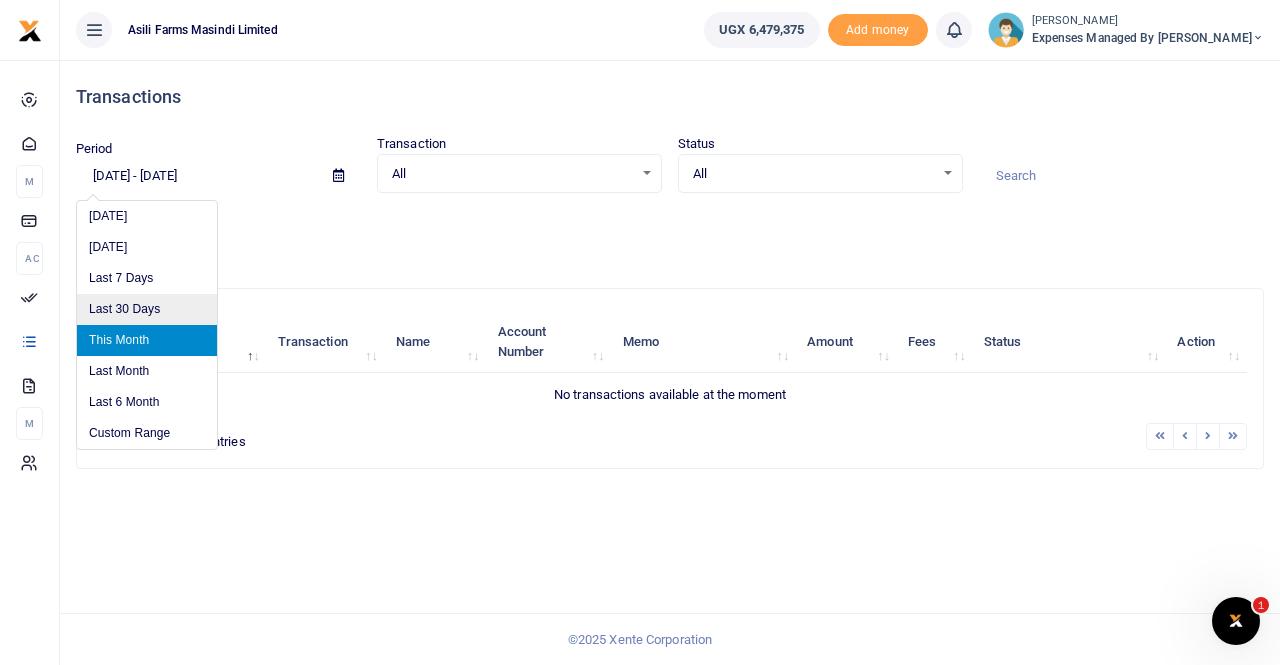 click on "Last 30 Days" at bounding box center (147, 309) 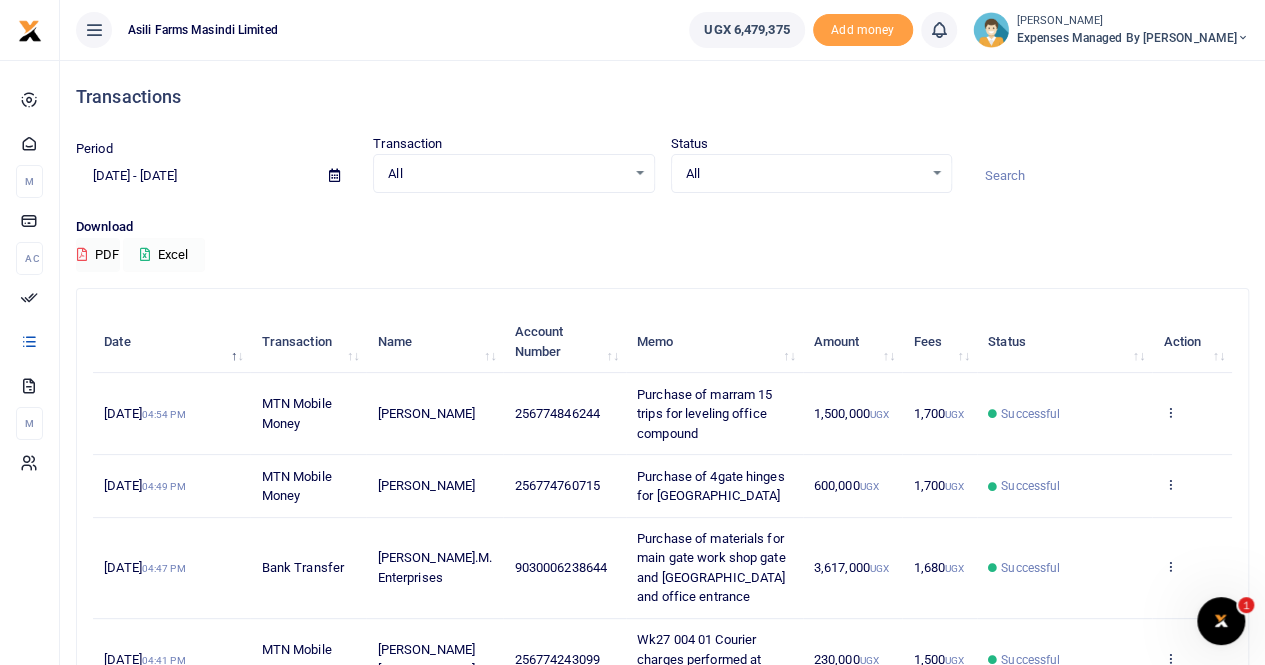click on "Excel" at bounding box center [164, 255] 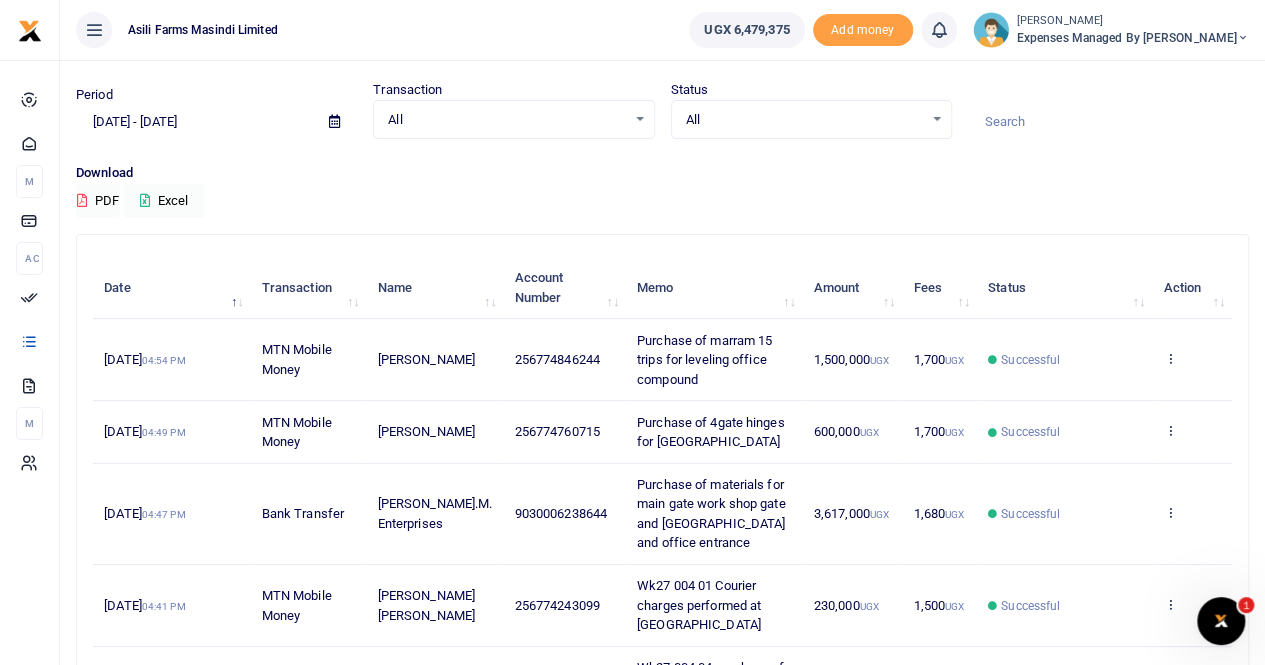 scroll, scrollTop: 100, scrollLeft: 0, axis: vertical 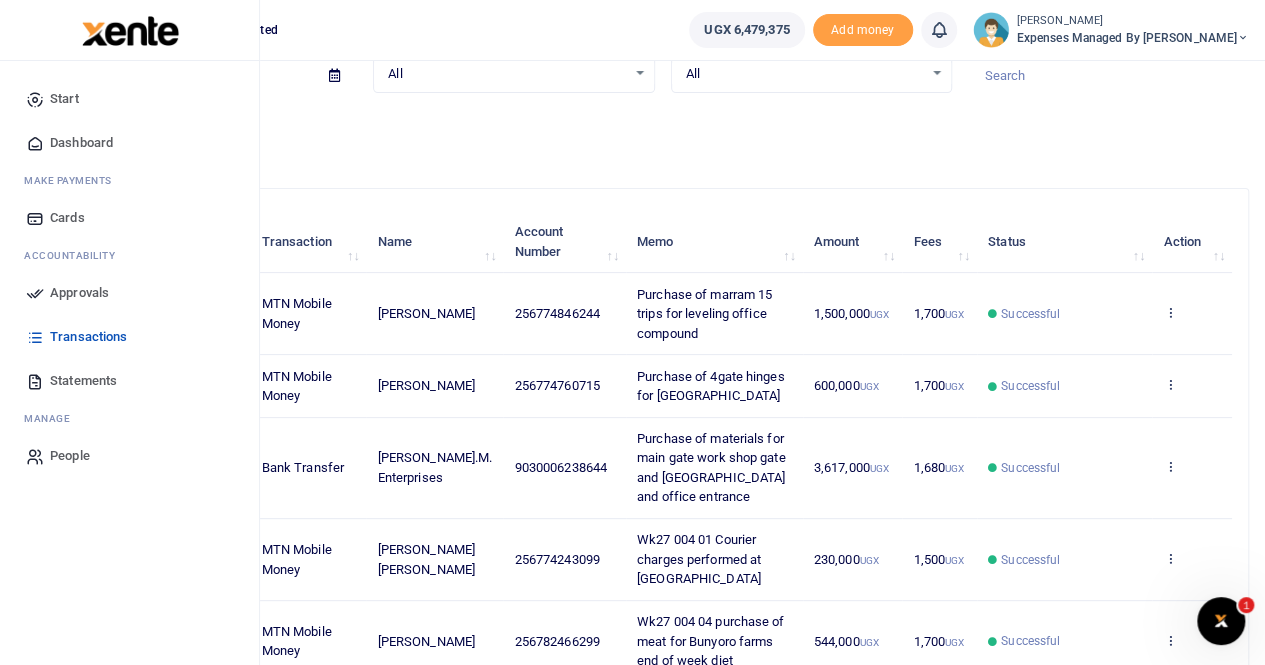 click on "Statements" at bounding box center [83, 381] 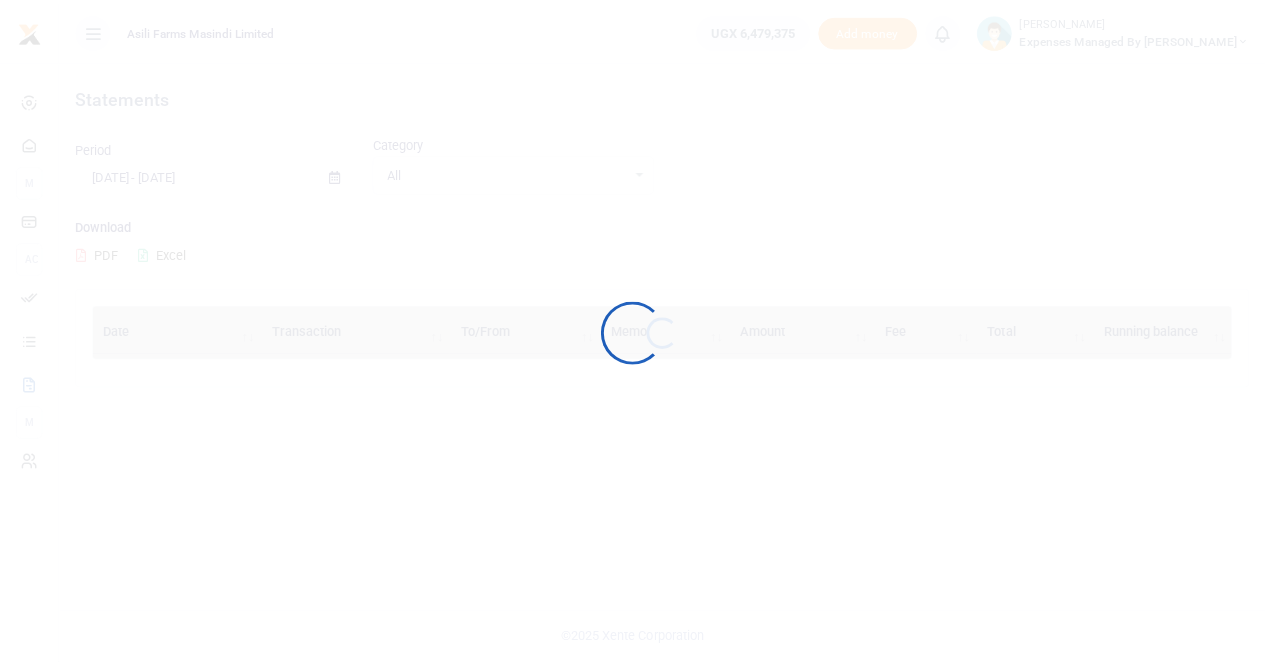 scroll, scrollTop: 0, scrollLeft: 0, axis: both 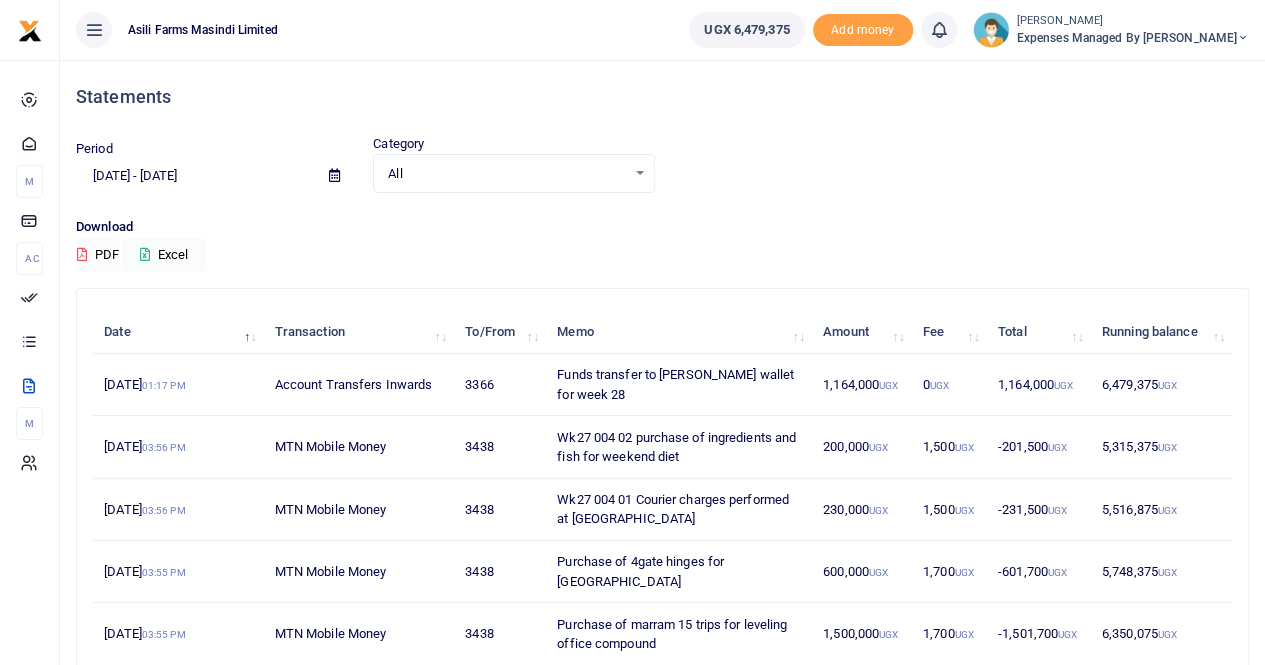 click at bounding box center [334, 175] 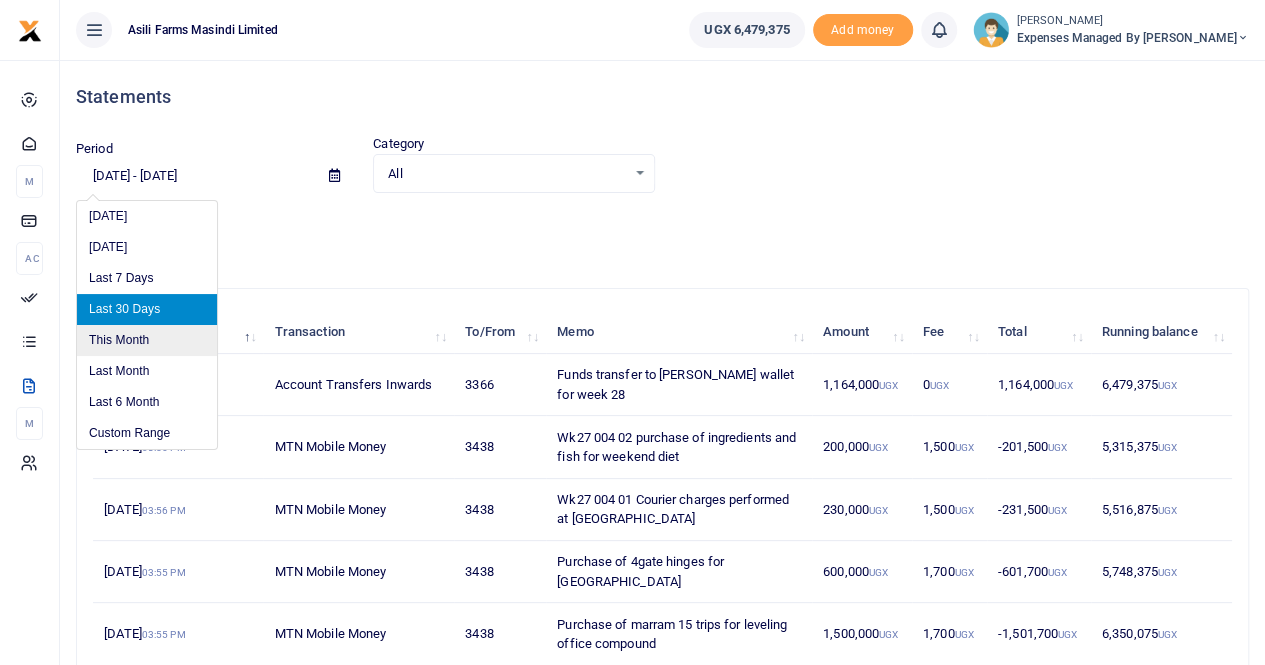 click on "This Month" at bounding box center (147, 340) 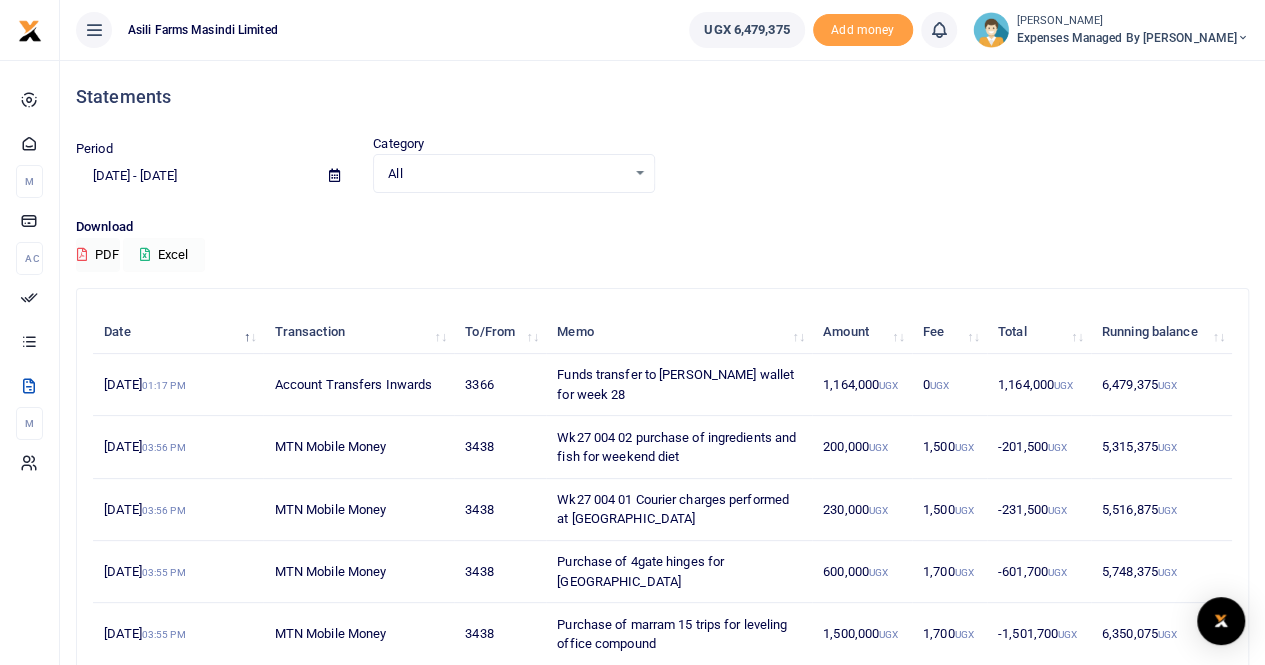 click on "Excel" at bounding box center (164, 255) 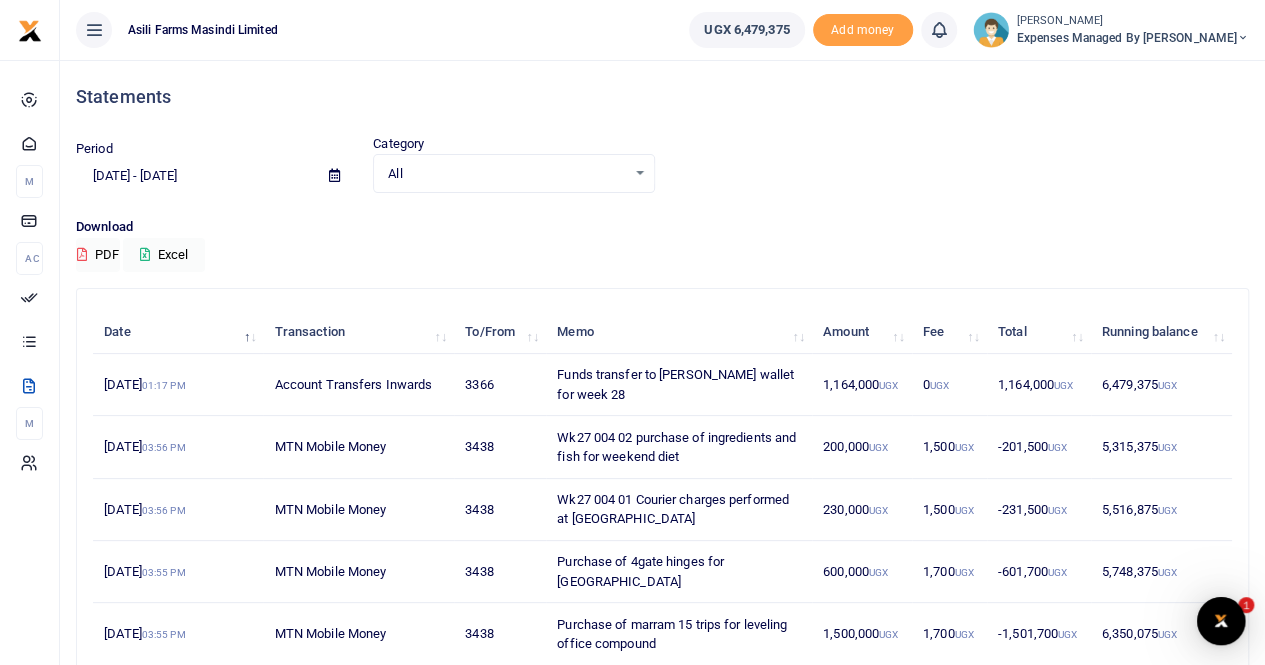 scroll, scrollTop: 0, scrollLeft: 0, axis: both 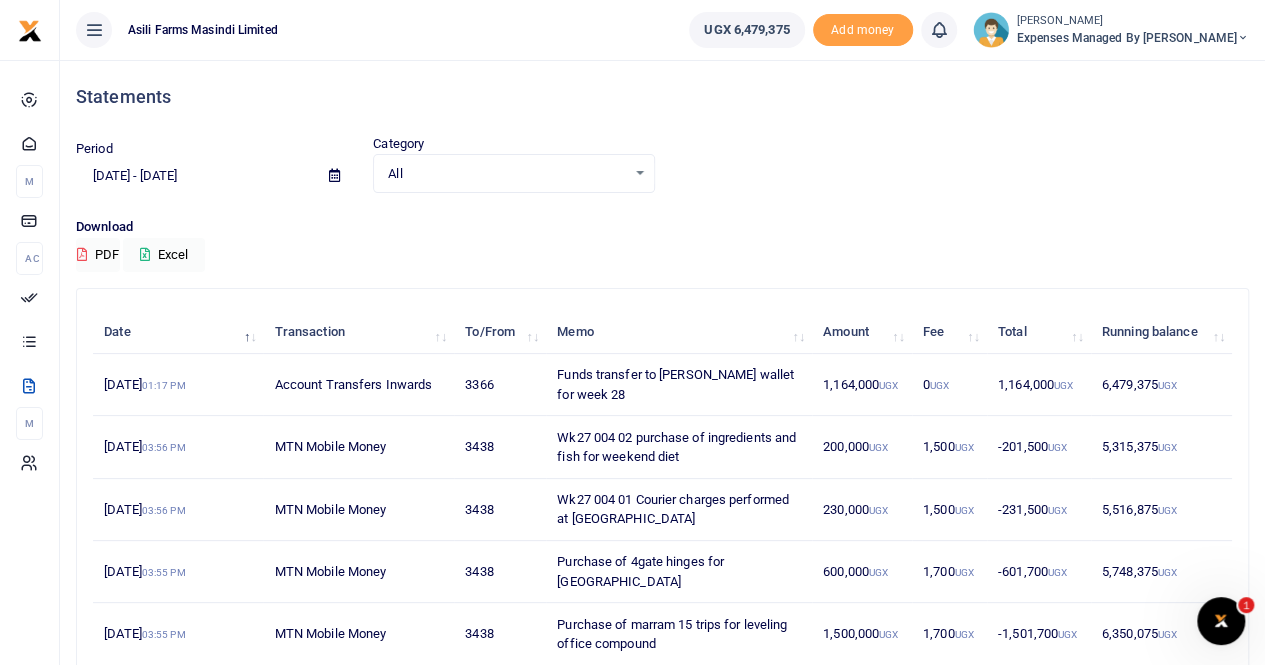 click on "Expenses Managed by [PERSON_NAME]" at bounding box center [1133, 38] 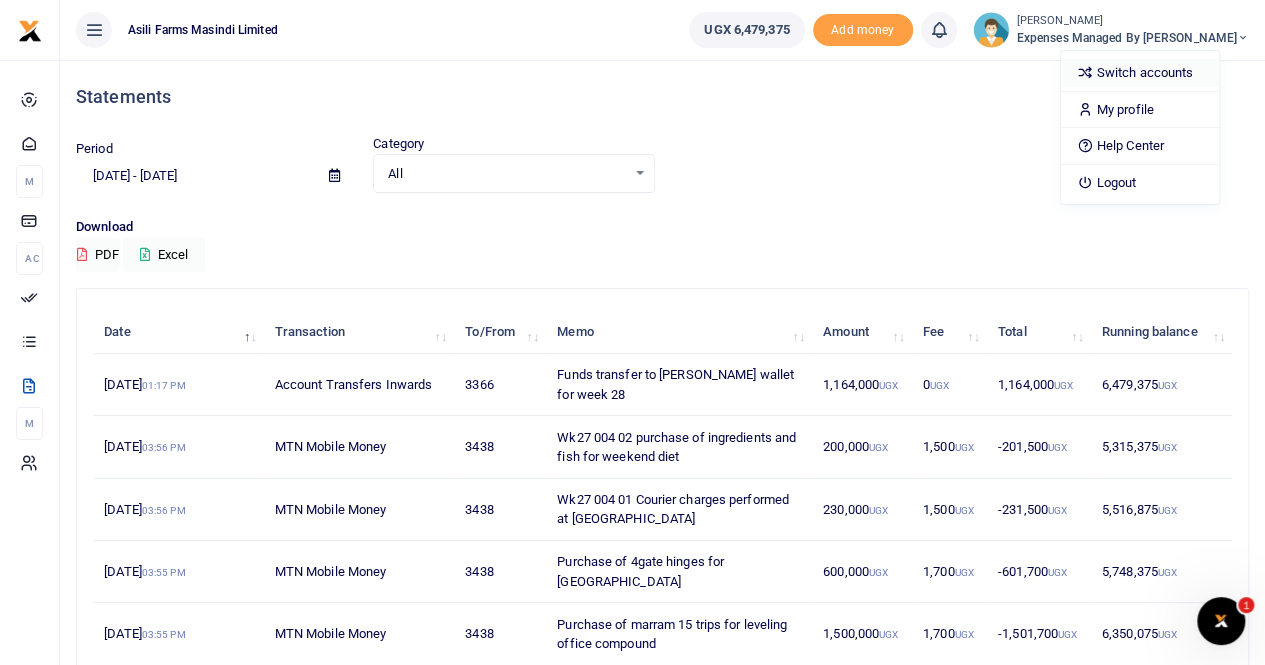 click on "Switch accounts" at bounding box center [1140, 73] 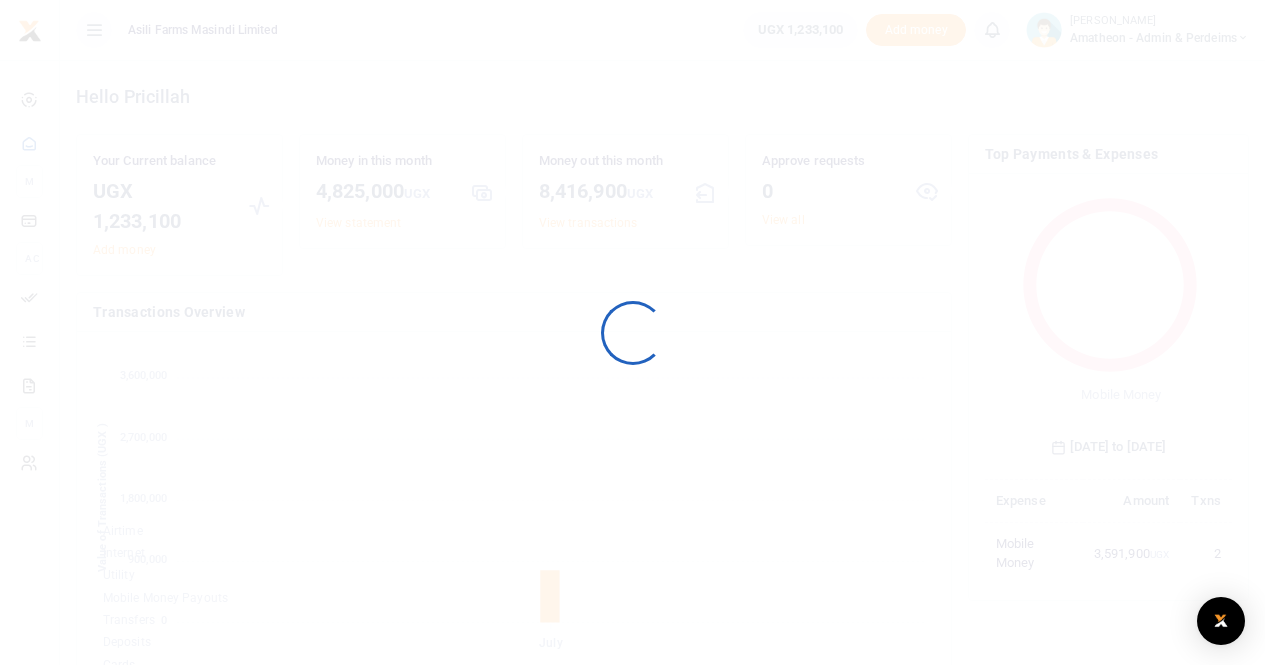 scroll, scrollTop: 0, scrollLeft: 0, axis: both 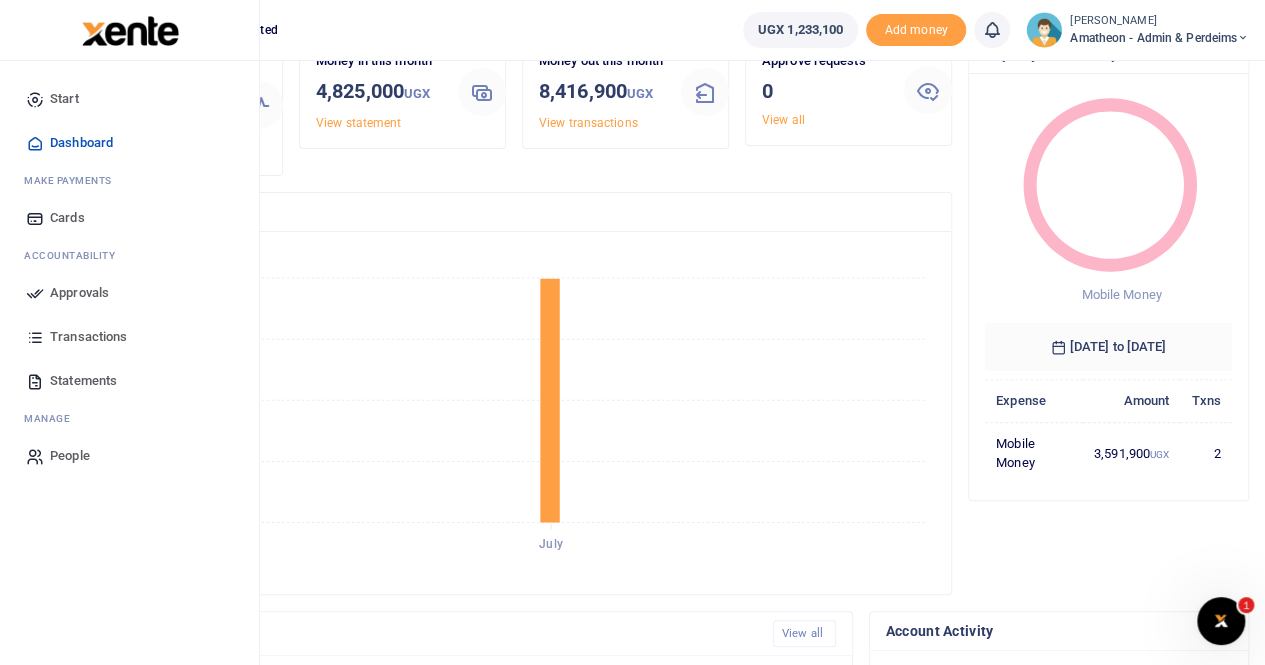 click on "Statements" at bounding box center (83, 381) 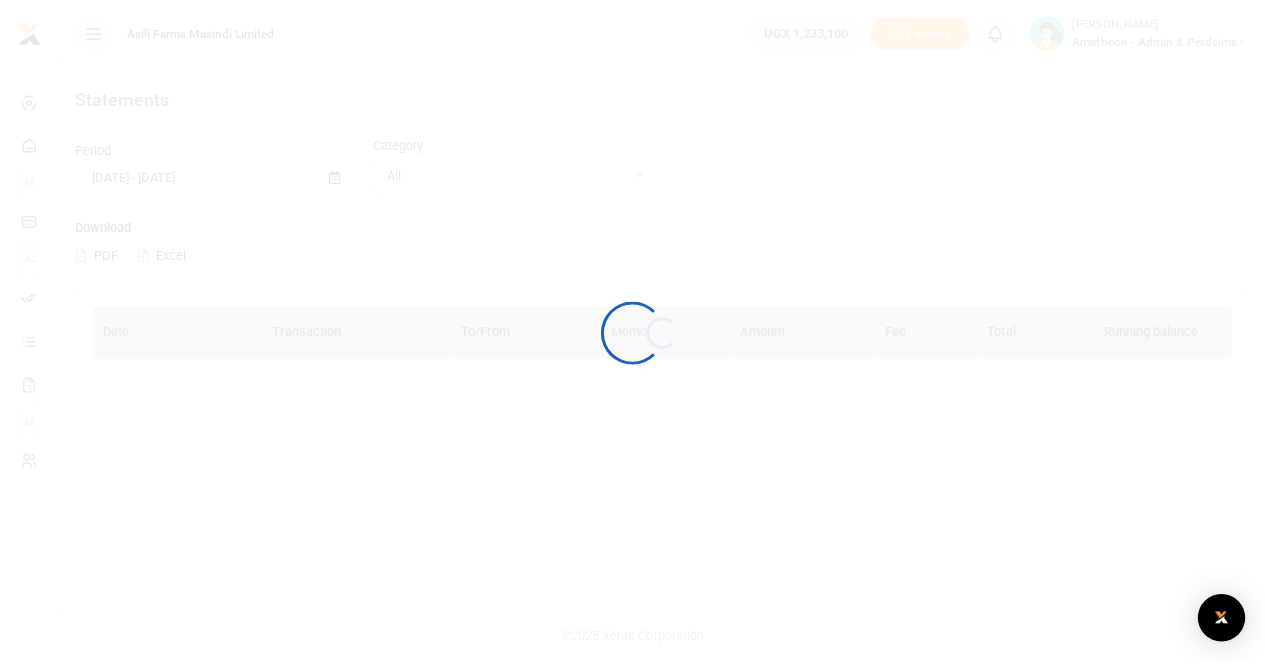 scroll, scrollTop: 0, scrollLeft: 0, axis: both 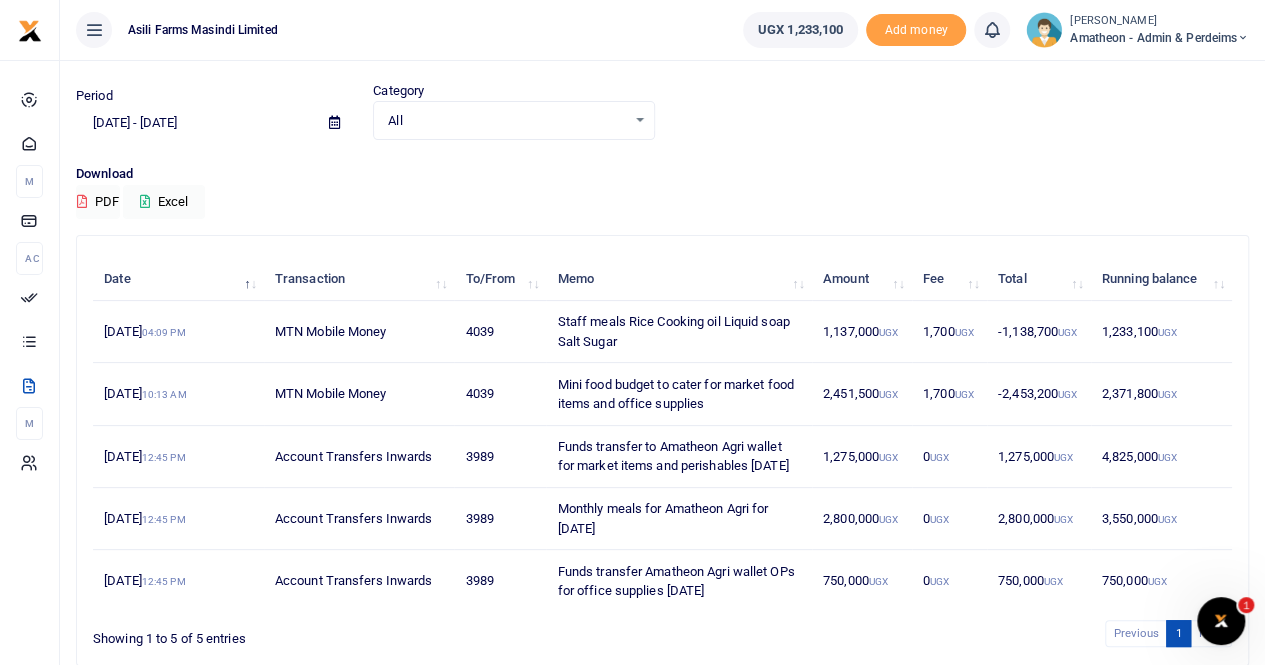 click at bounding box center (334, 122) 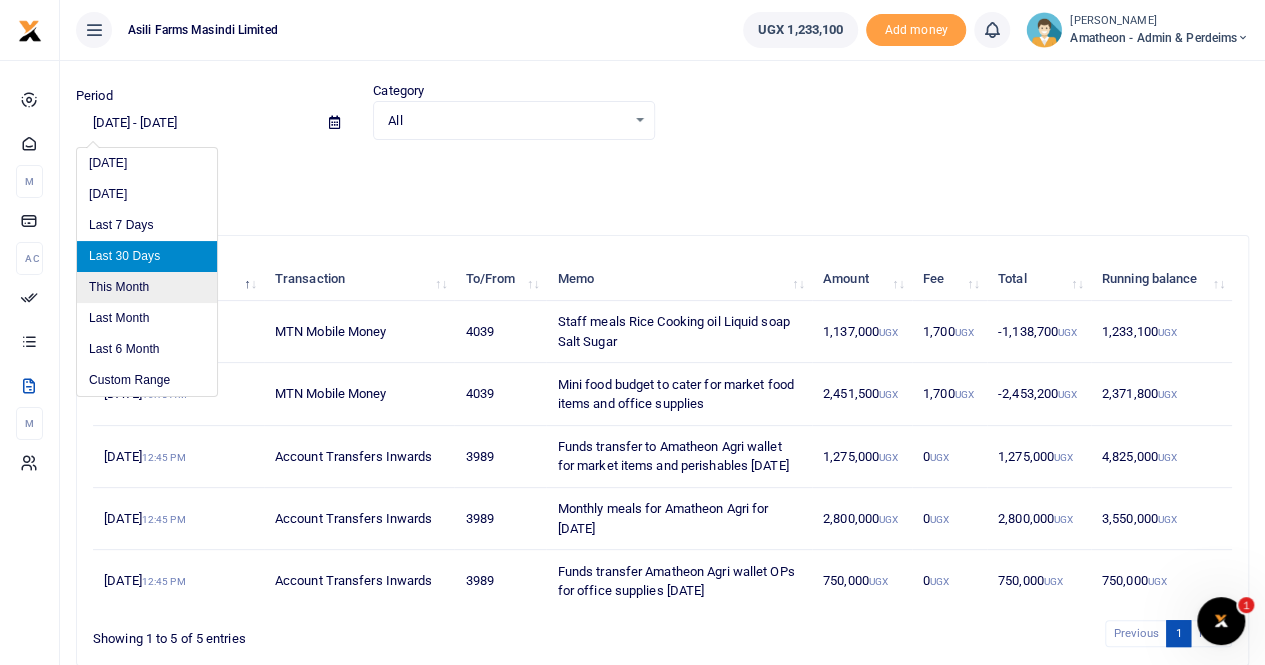 click on "This Month" at bounding box center (147, 287) 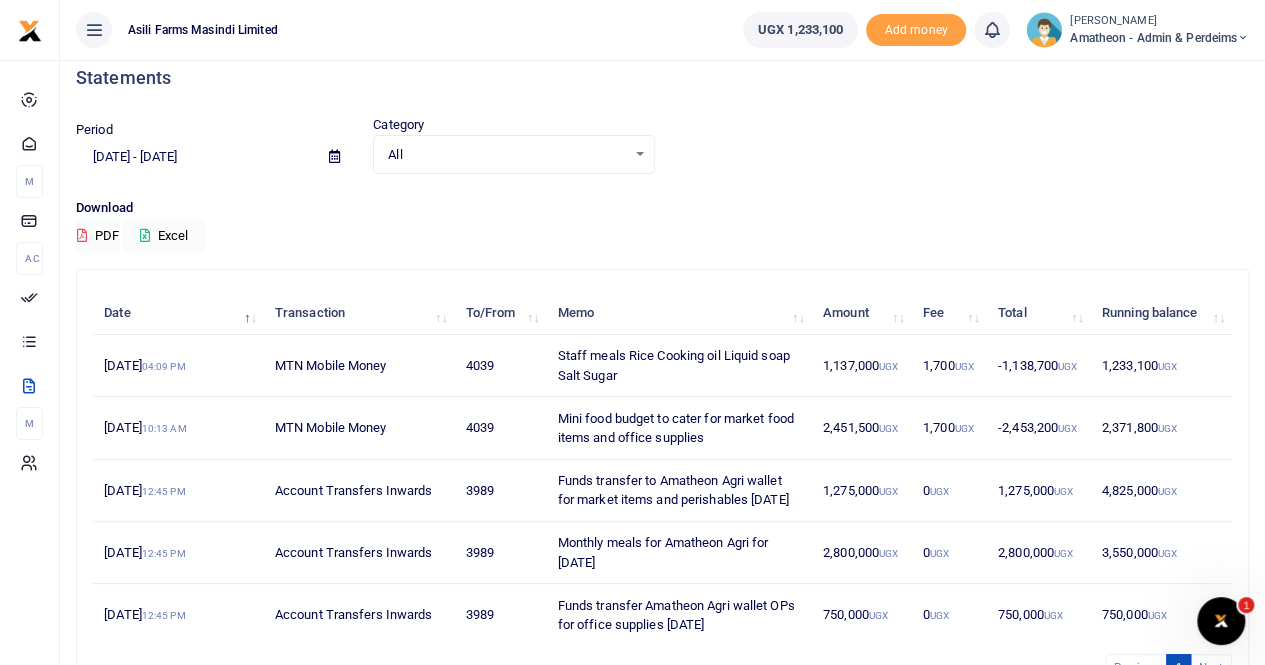 scroll, scrollTop: 0, scrollLeft: 0, axis: both 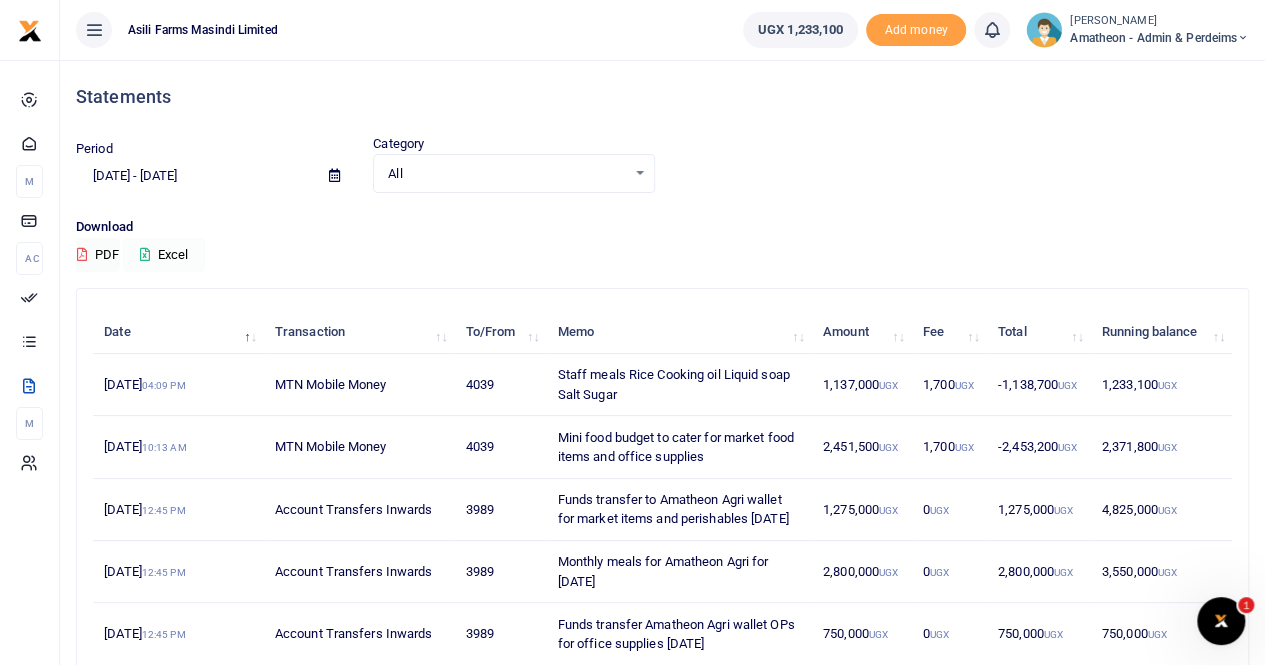 click on "Excel" at bounding box center [164, 255] 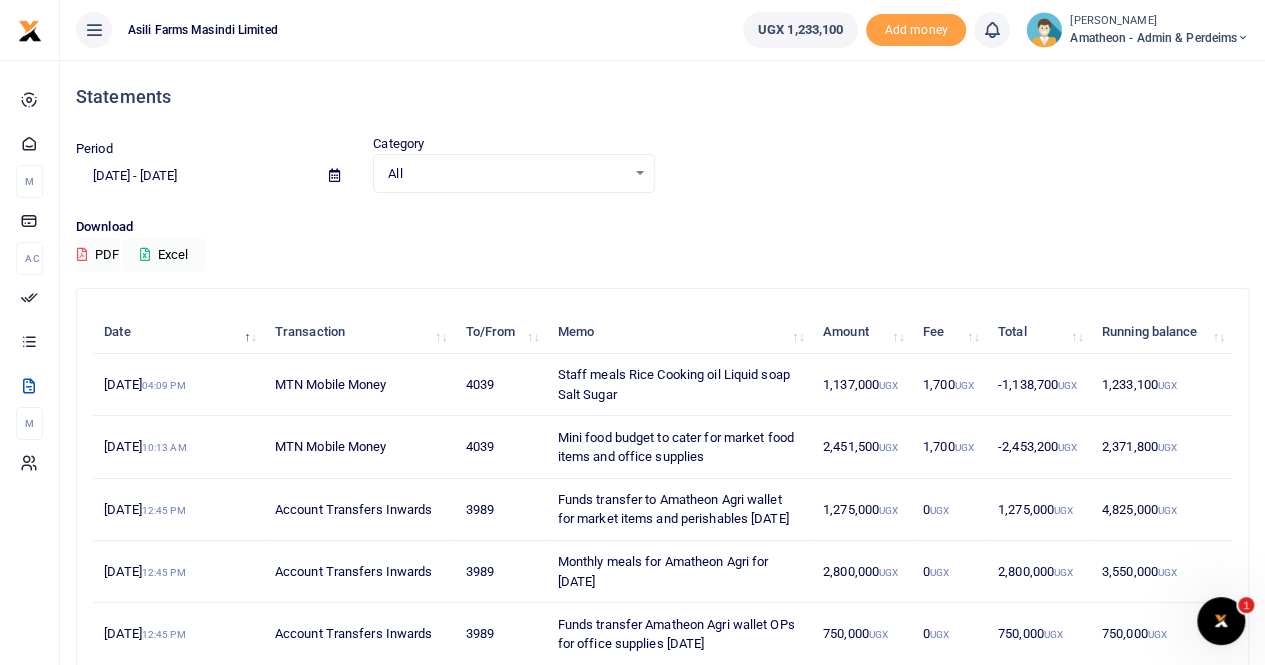 click on "Amatheon  - Admin &  Perdeims" at bounding box center (1159, 38) 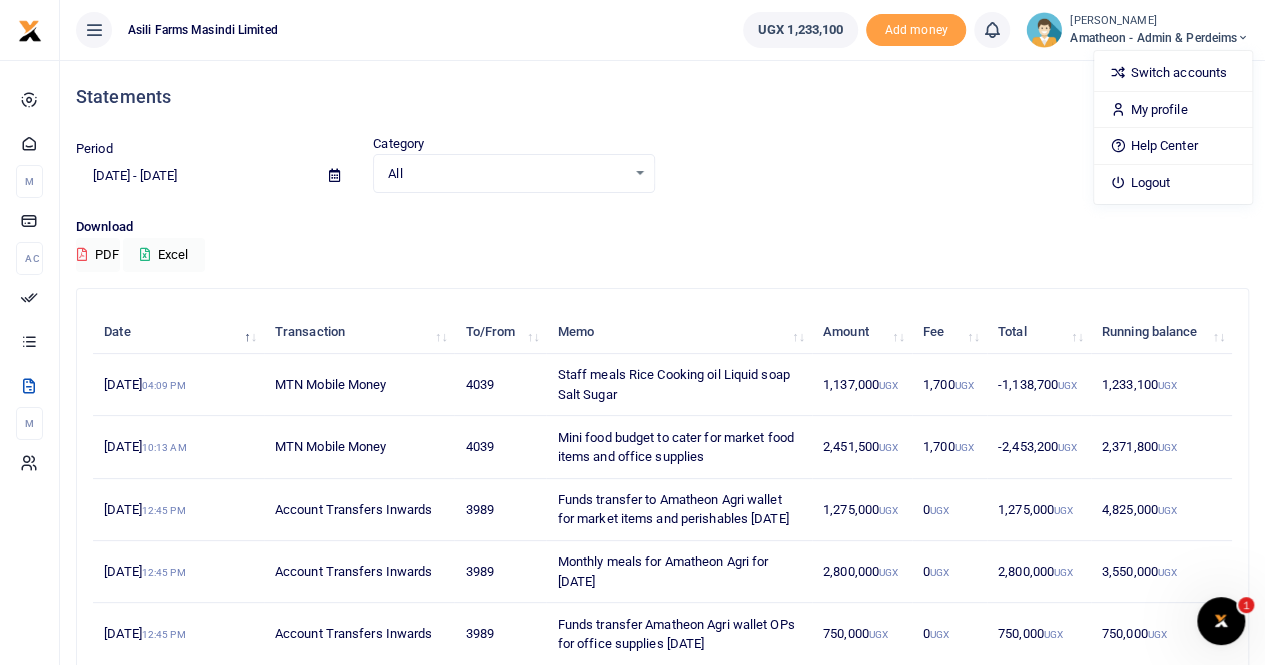 click on "[PERSON_NAME]" at bounding box center (1159, 21) 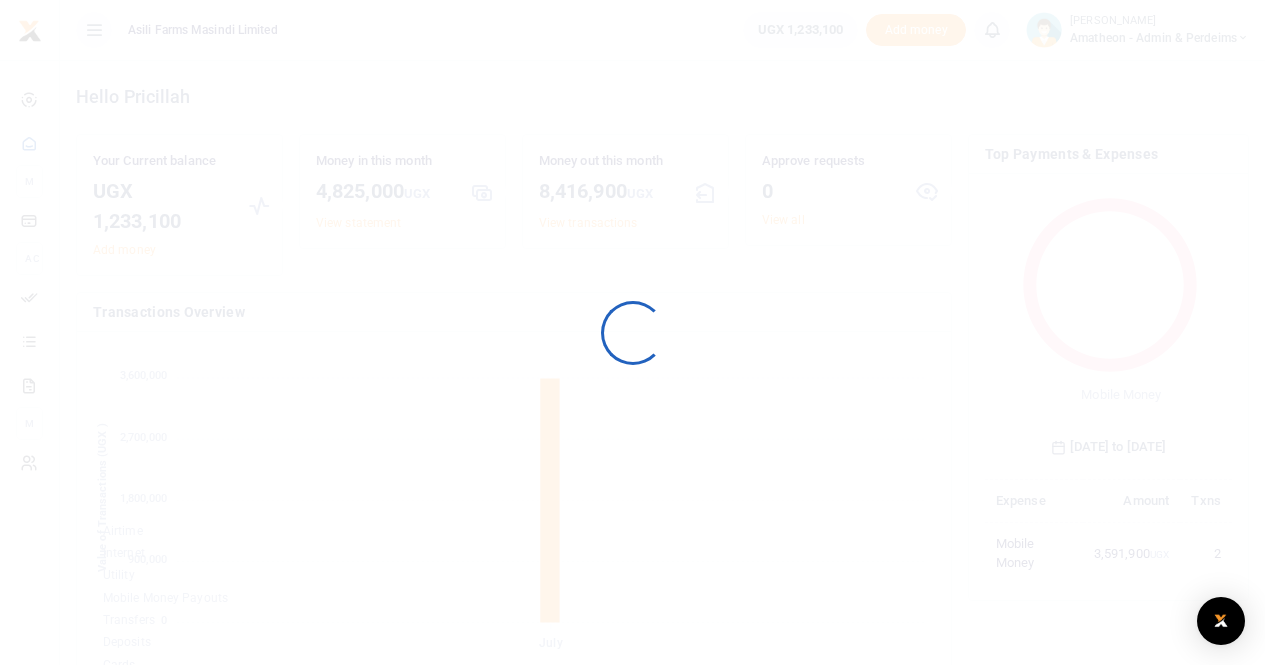 scroll, scrollTop: 100, scrollLeft: 0, axis: vertical 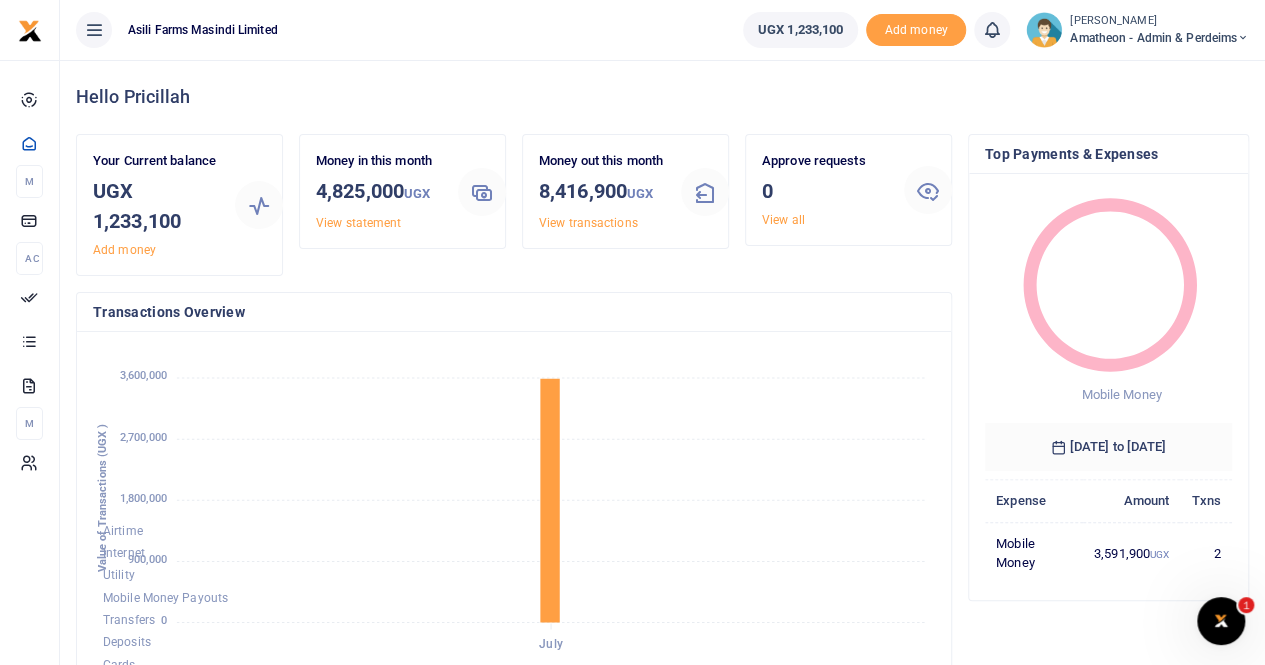 click on "[PERSON_NAME]" at bounding box center (1159, 21) 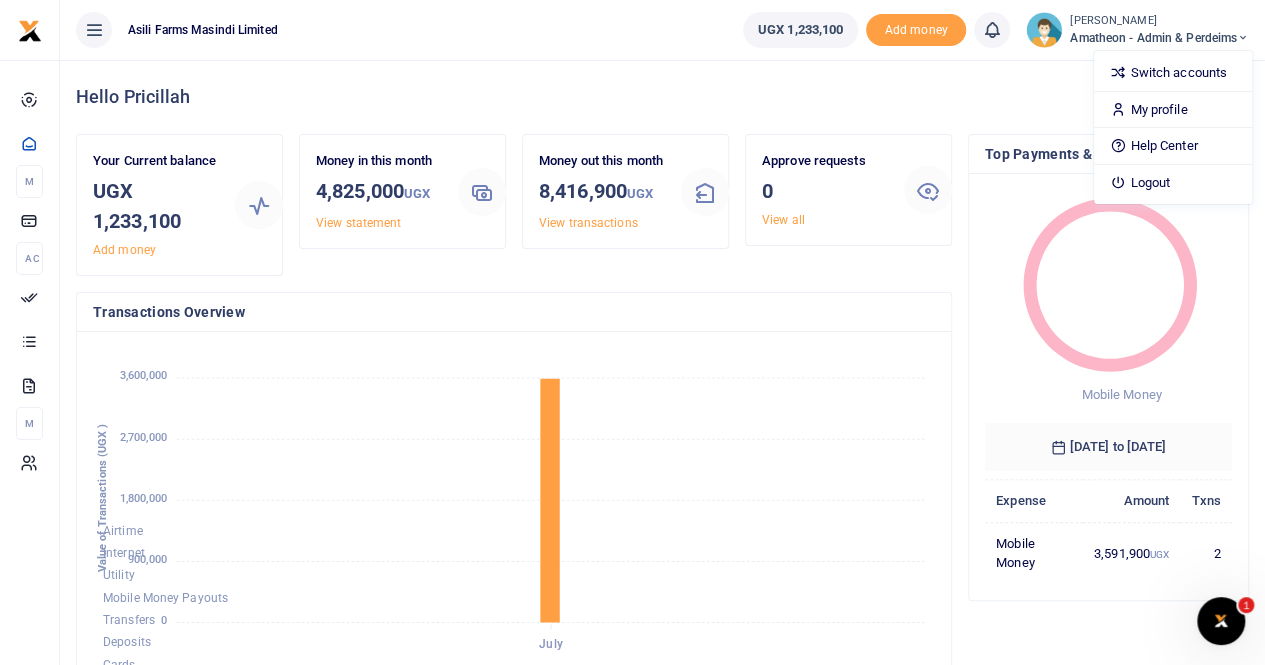 click on "[PERSON_NAME]" at bounding box center [1159, 21] 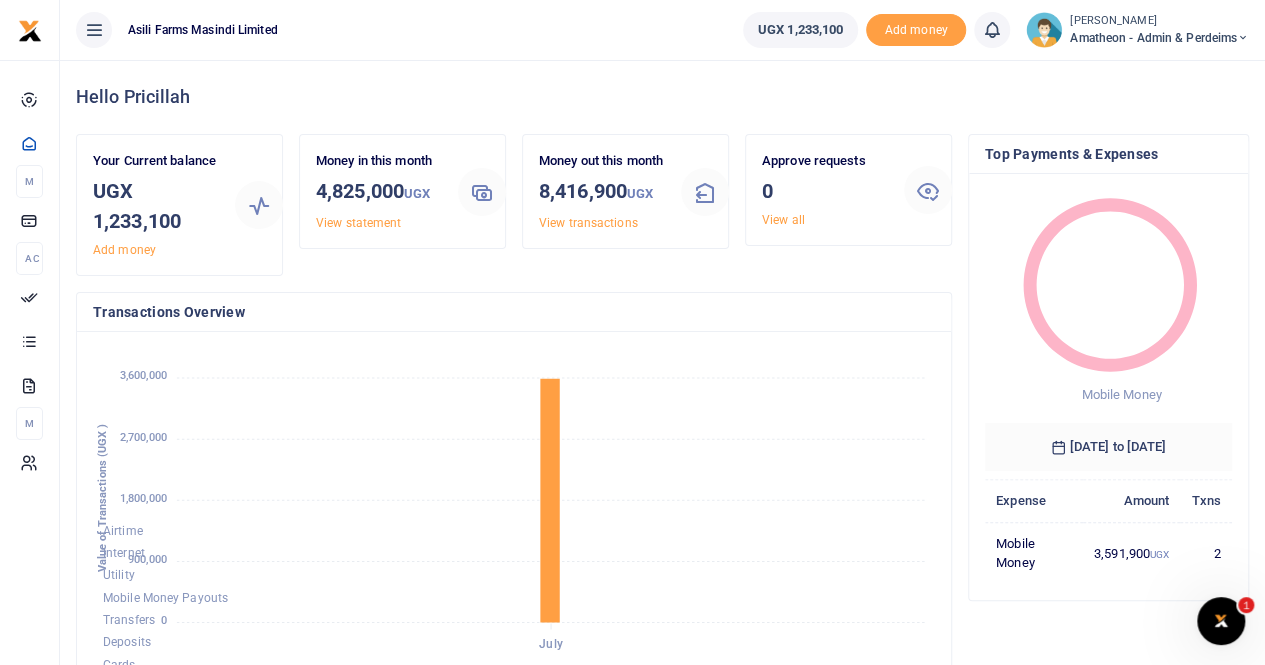 click on "Amatheon  - Admin &  Perdeims" at bounding box center (1159, 38) 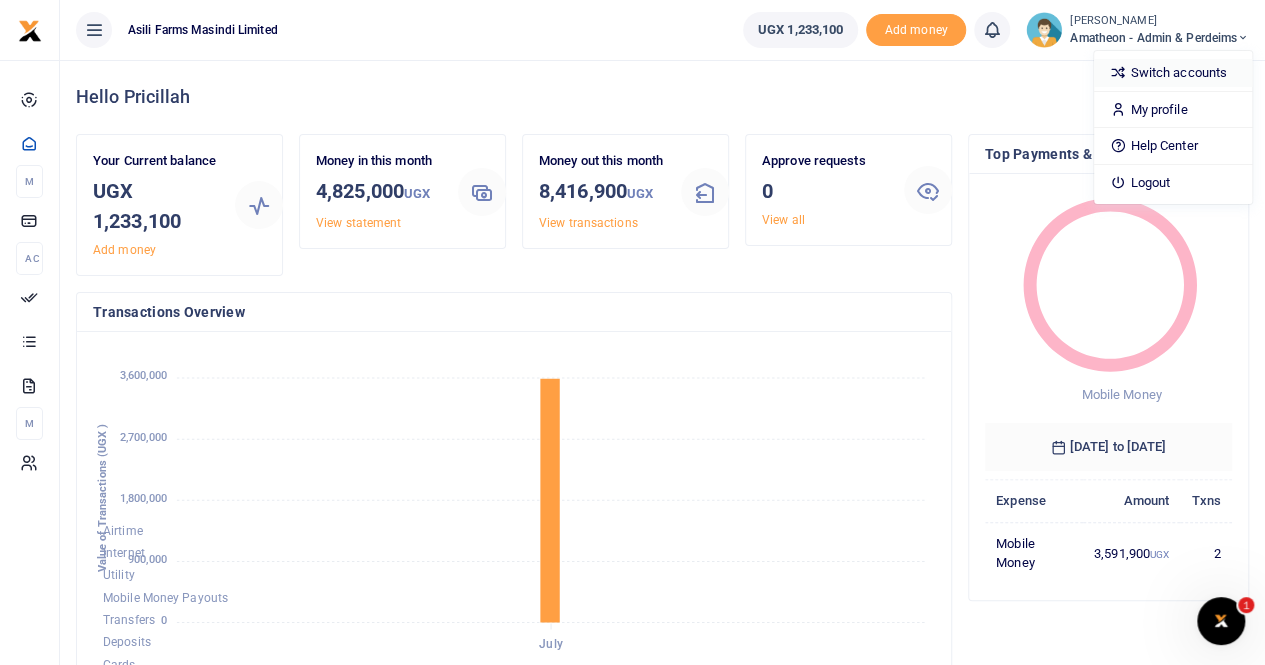 click on "Switch accounts" at bounding box center (1173, 73) 